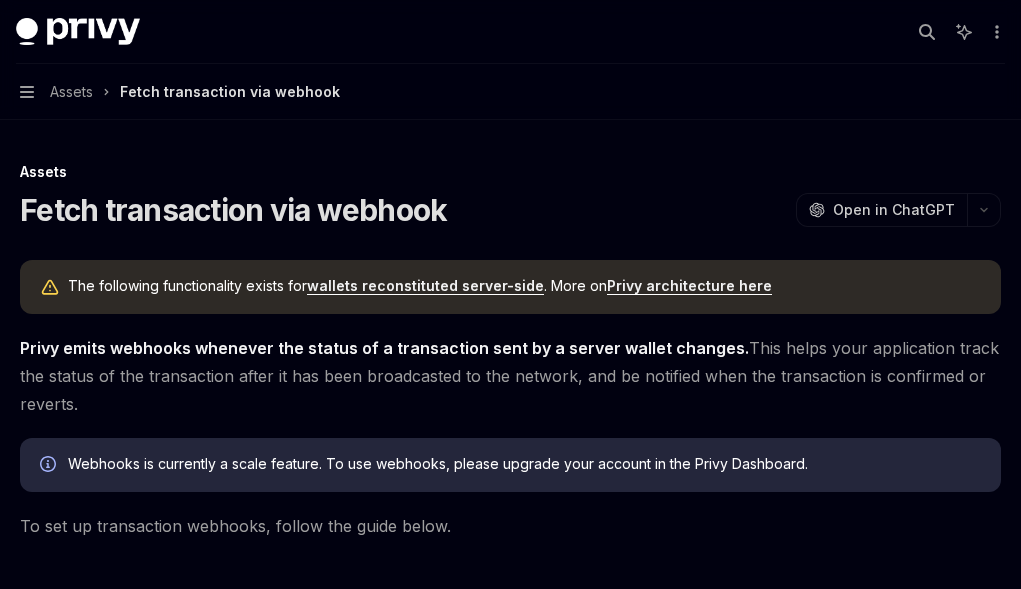 scroll, scrollTop: 2064, scrollLeft: 0, axis: vertical 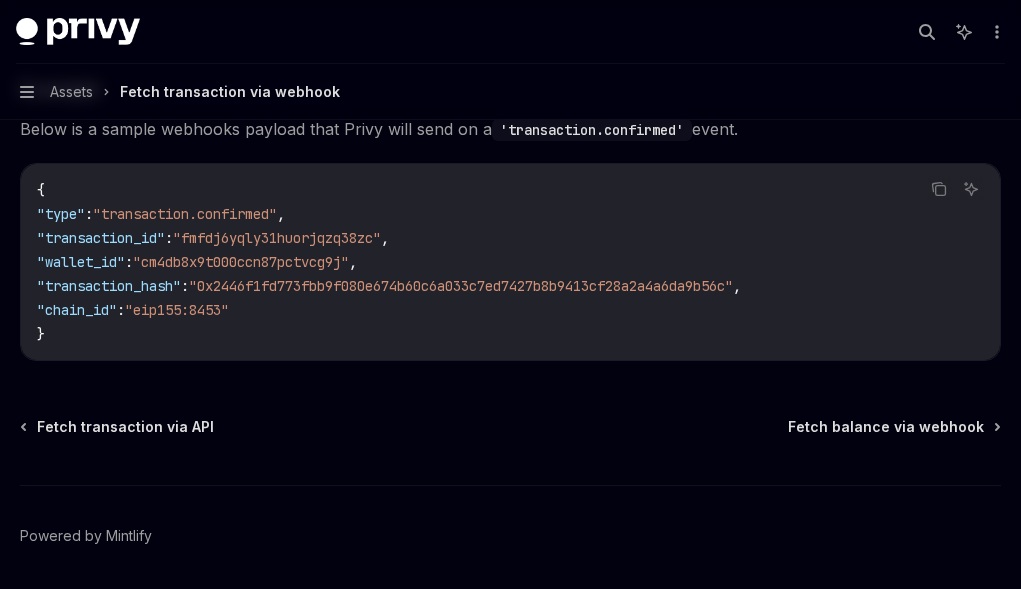click on "API reference" at bounding box center [0, 0] 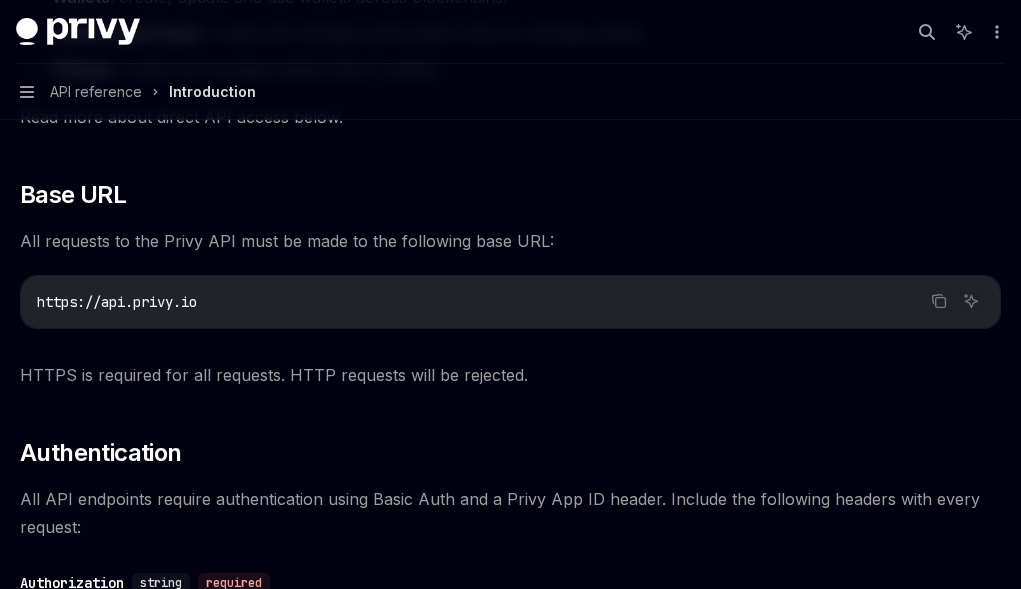 scroll, scrollTop: 580, scrollLeft: 0, axis: vertical 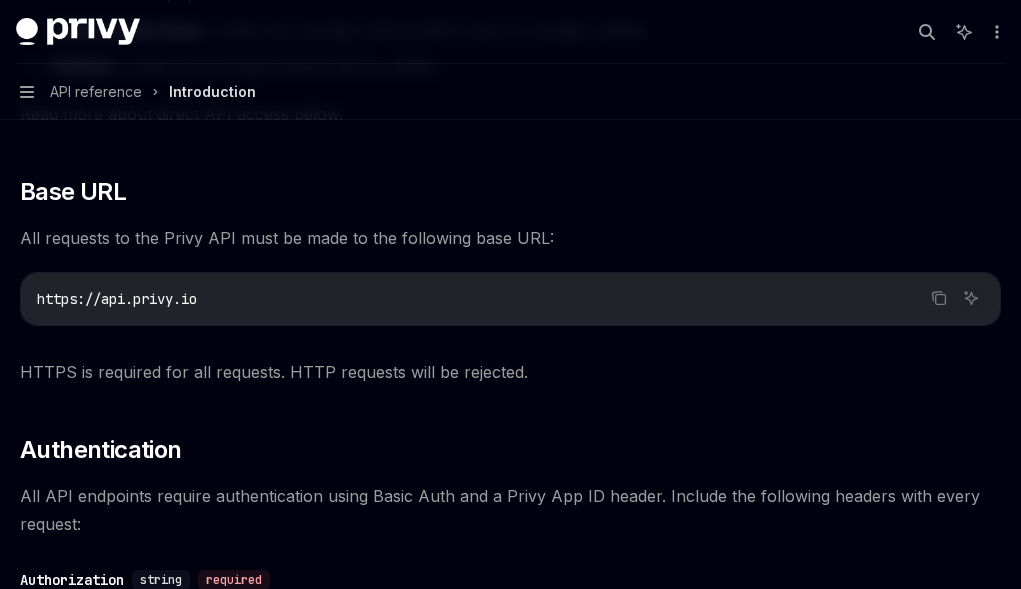click on "Ethereum" at bounding box center [0, 0] 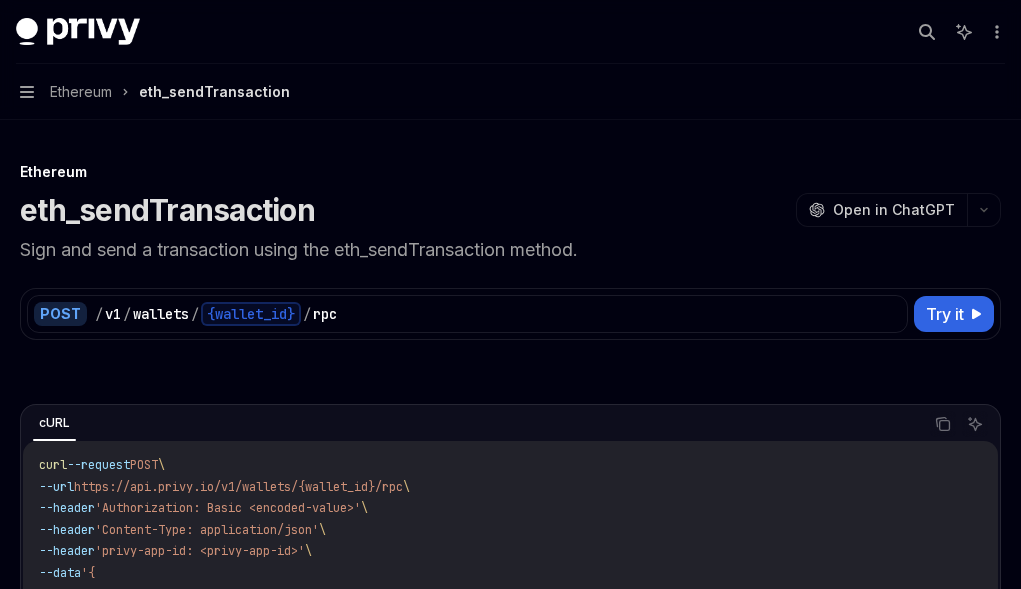 scroll, scrollTop: 0, scrollLeft: 0, axis: both 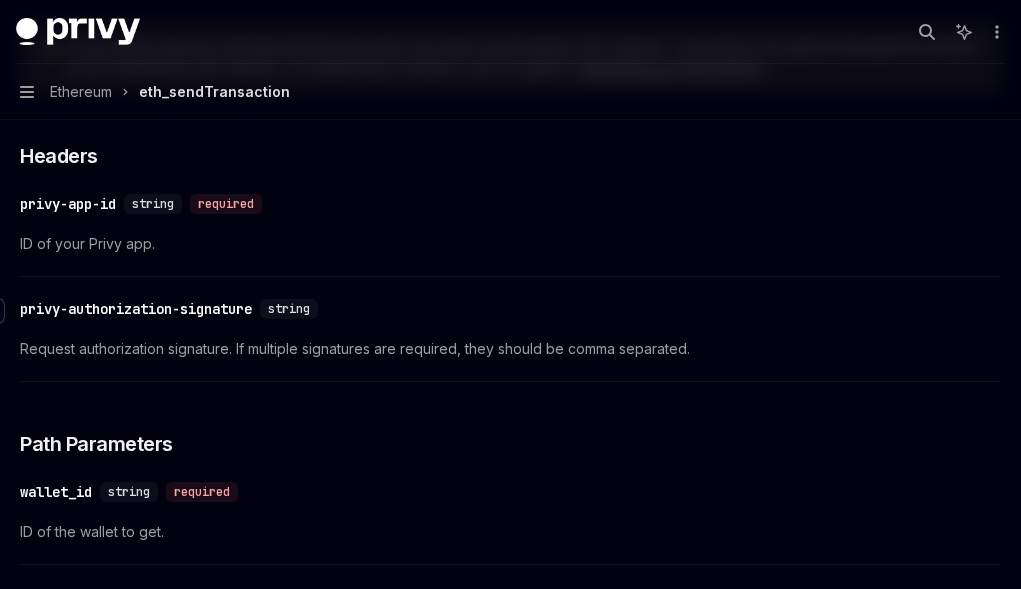 click 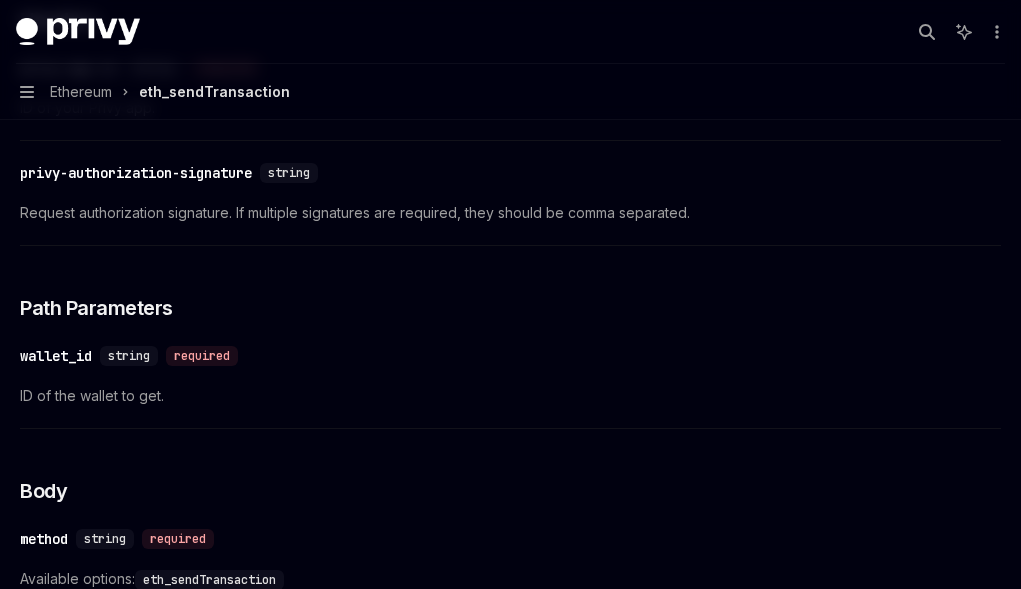 scroll, scrollTop: 1039, scrollLeft: 0, axis: vertical 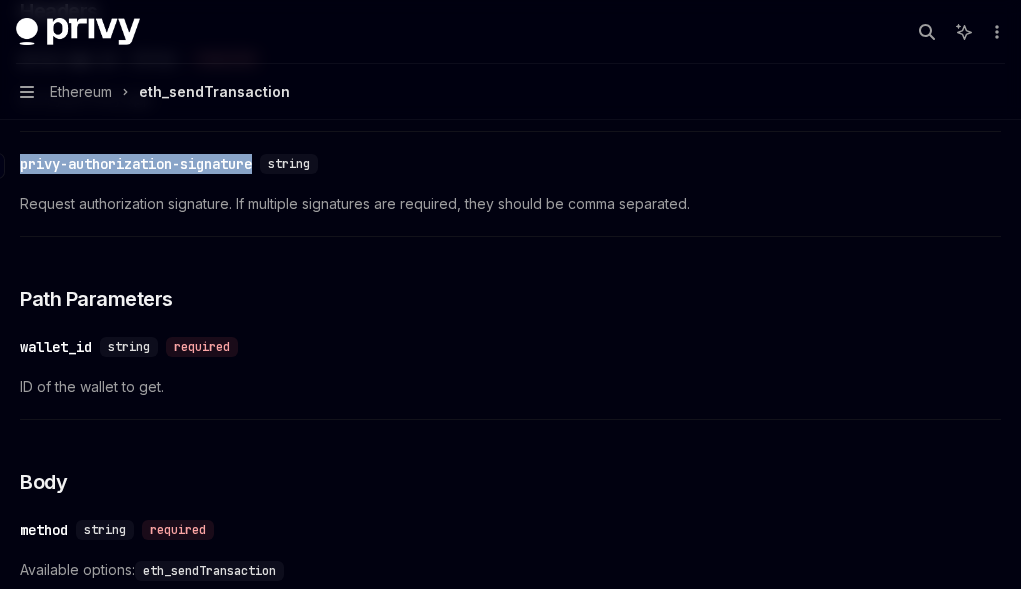 drag, startPoint x: 616, startPoint y: 153, endPoint x: 360, endPoint y: 147, distance: 256.0703 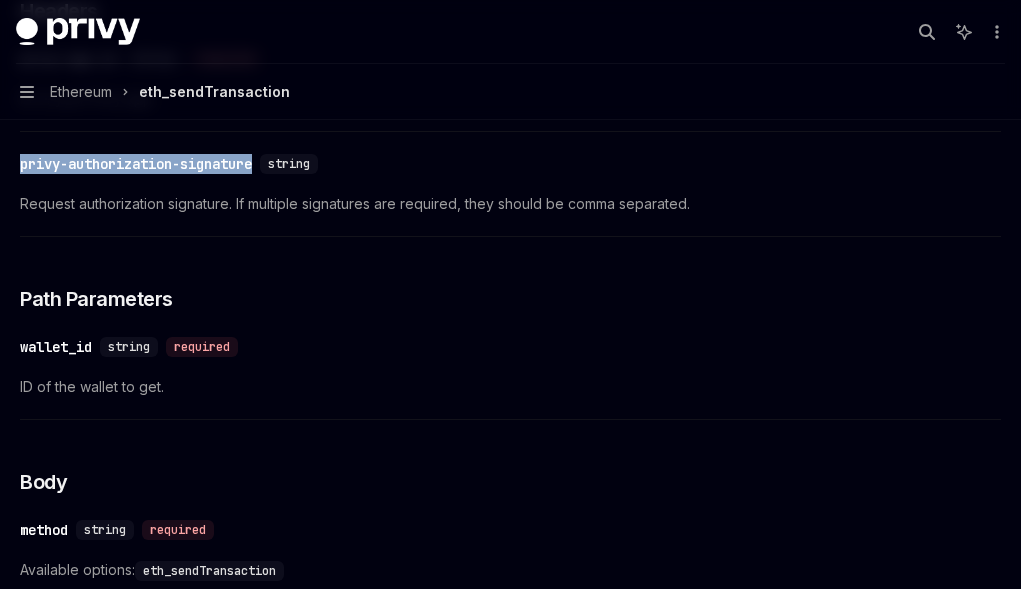copy on "​ privy-authorization-signature" 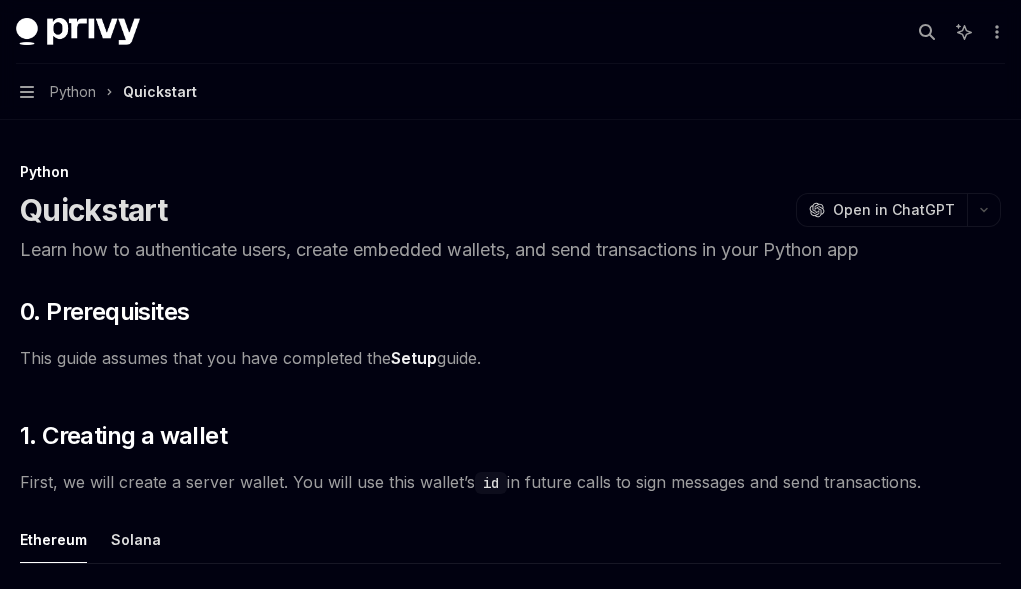 scroll, scrollTop: 0, scrollLeft: 0, axis: both 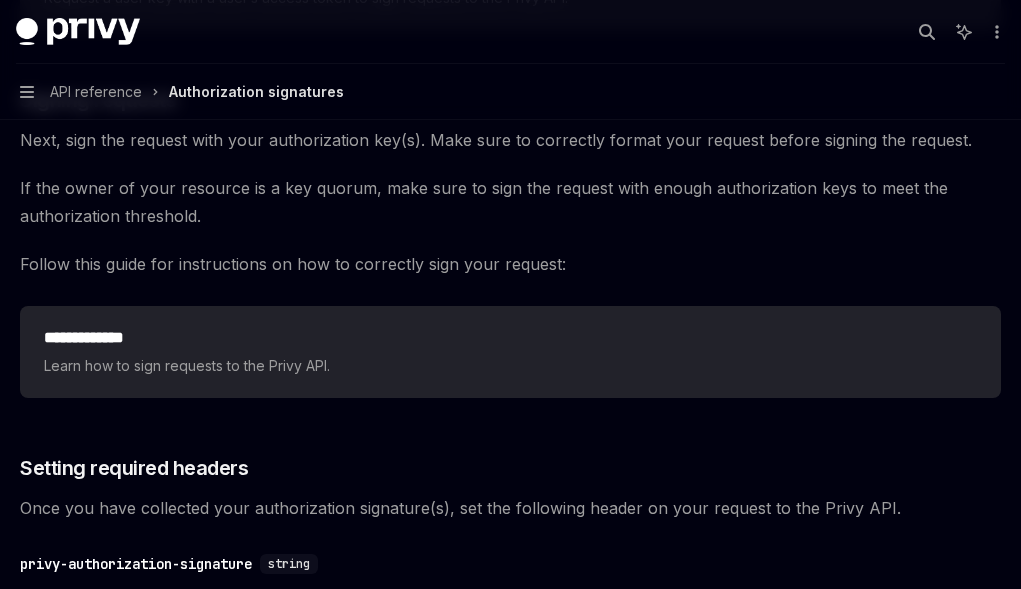 click on "**********" at bounding box center [510, -124] 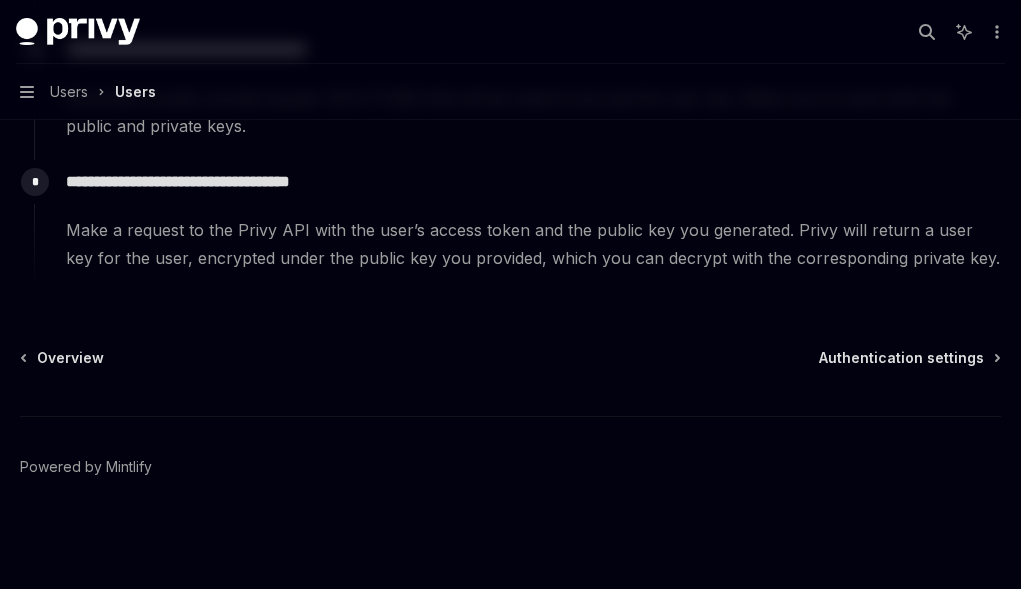 scroll, scrollTop: 1094, scrollLeft: 0, axis: vertical 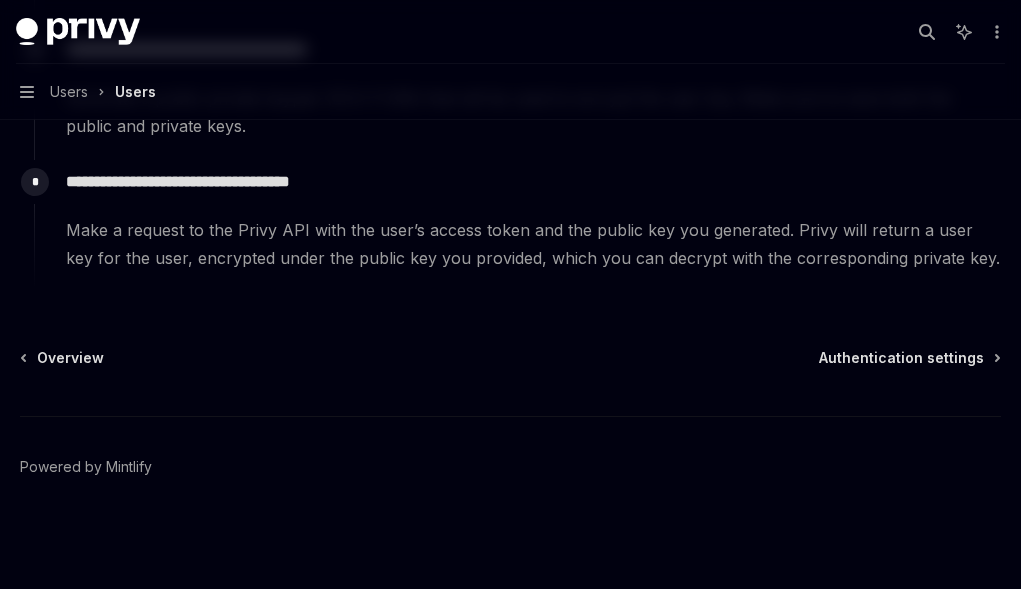 click on "Authentication settings" at bounding box center [0, 0] 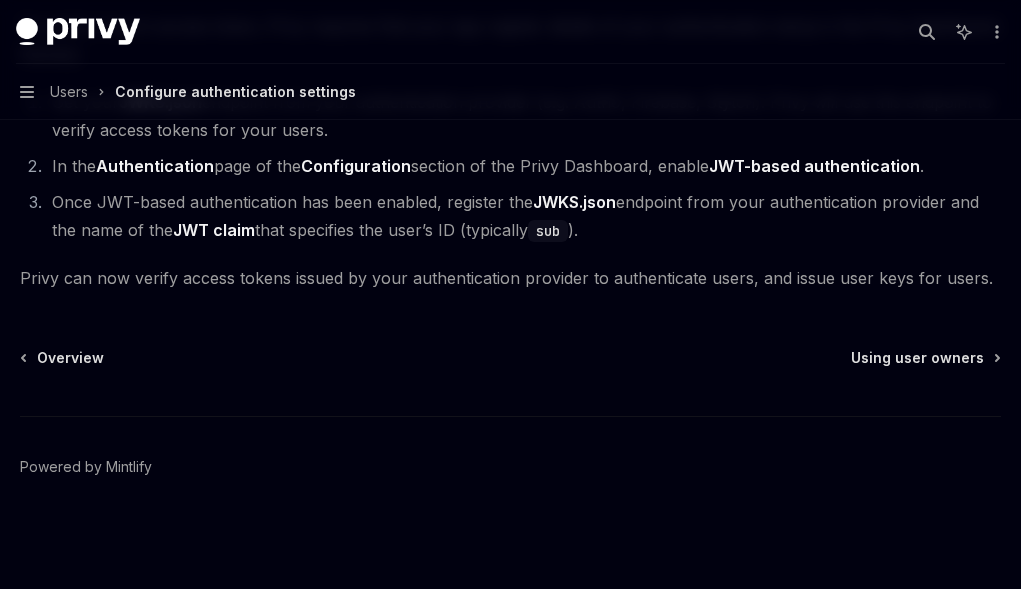 scroll, scrollTop: 564, scrollLeft: 0, axis: vertical 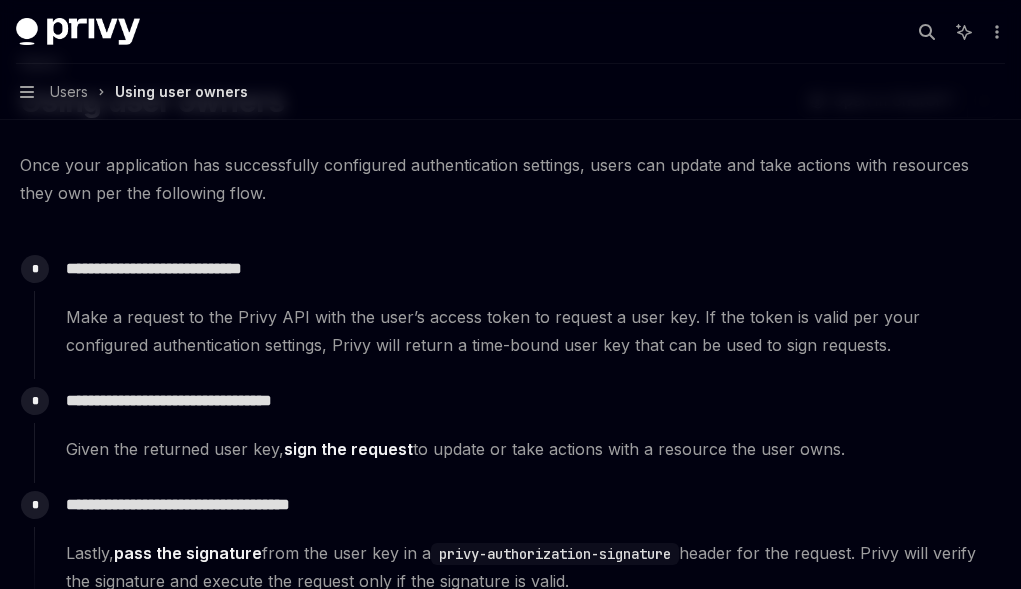 click on "Authentication settings" at bounding box center [0, 0] 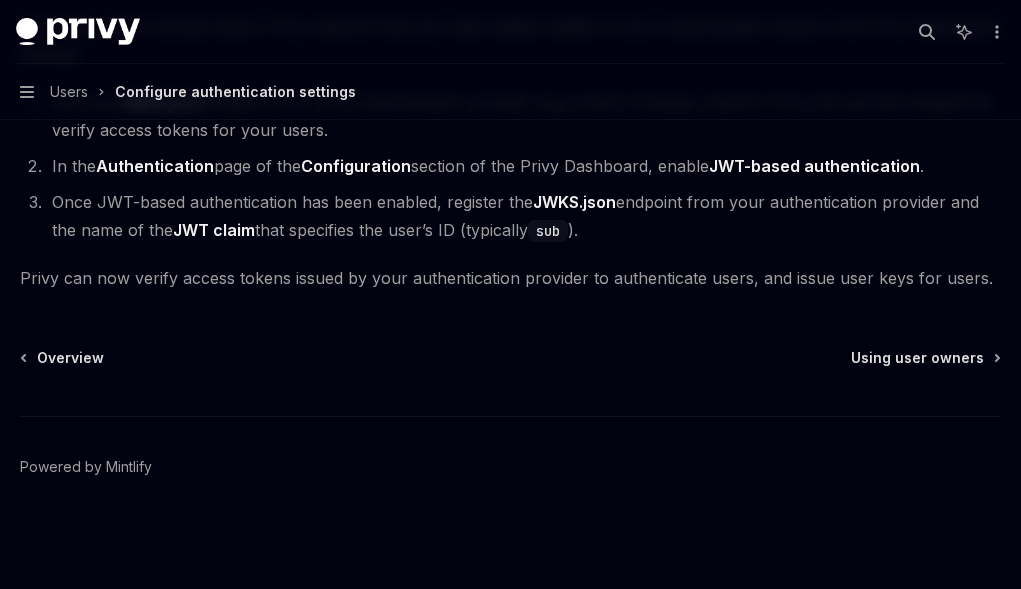scroll, scrollTop: 529, scrollLeft: 0, axis: vertical 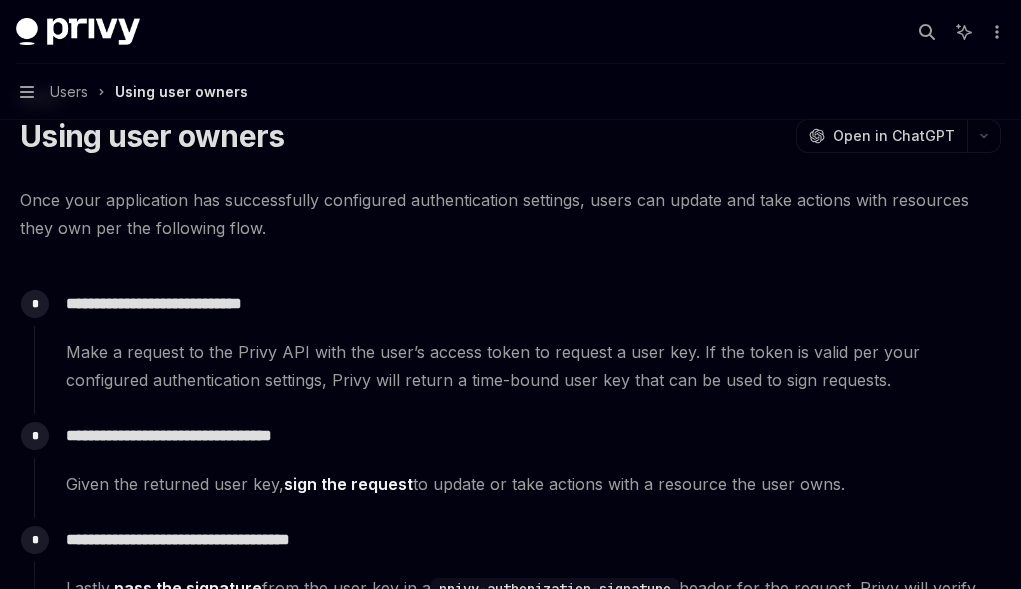click on "Overview" at bounding box center [0, 0] 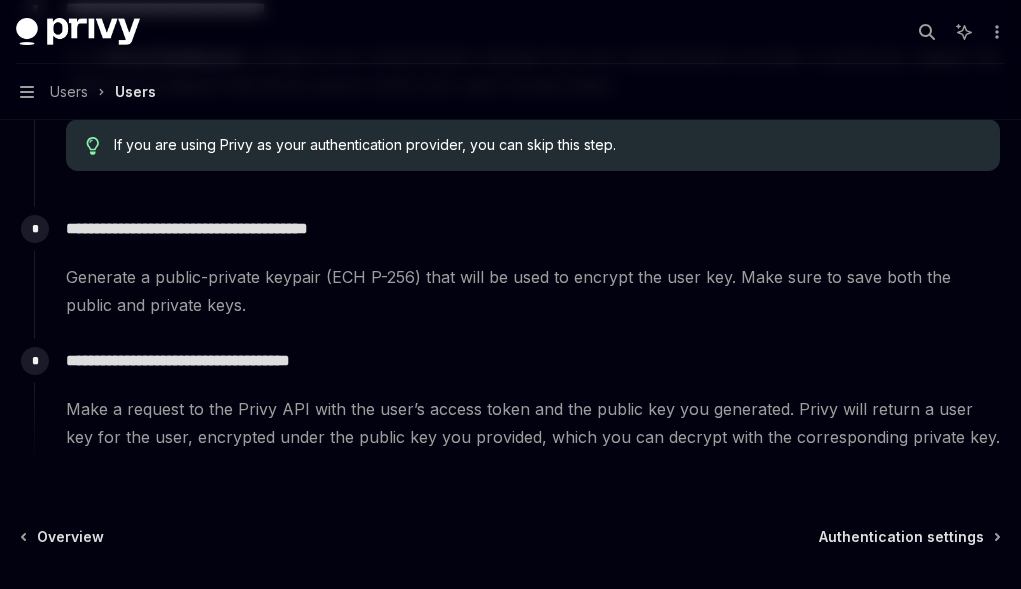 scroll, scrollTop: 773, scrollLeft: 0, axis: vertical 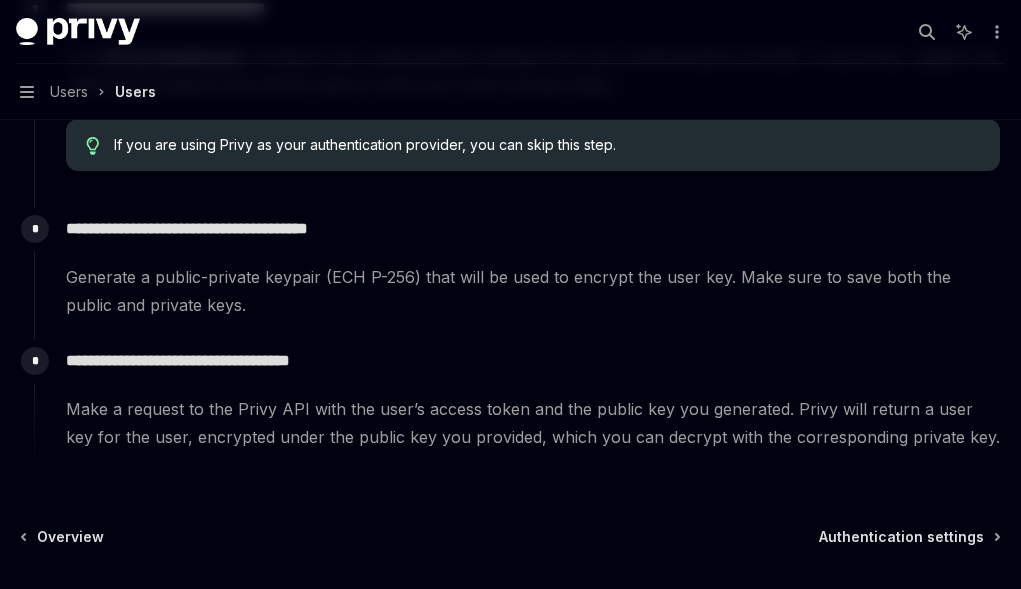 click on "Privy Dashboard" at bounding box center (175, 57) 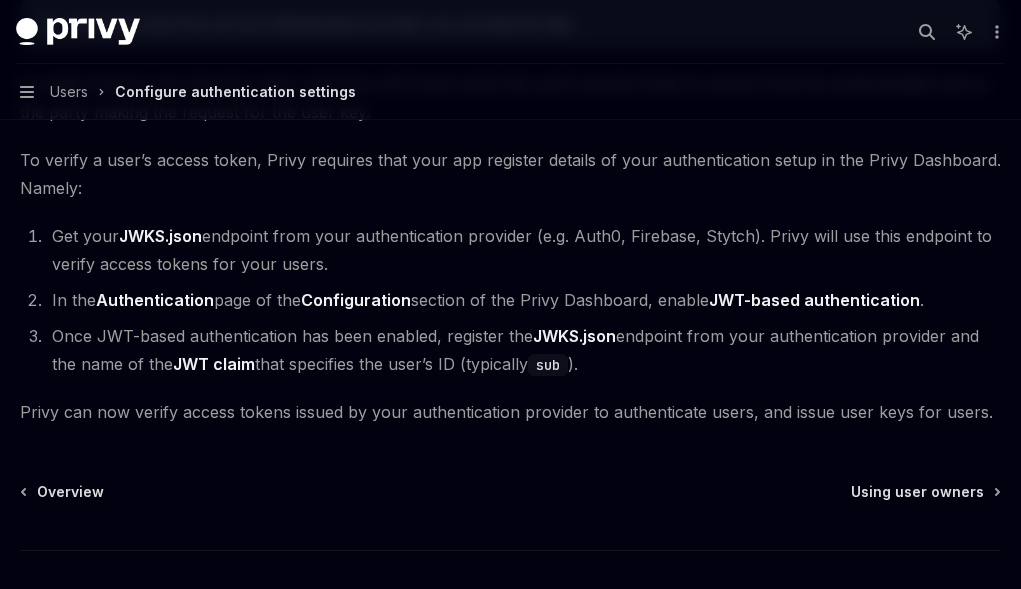 scroll, scrollTop: 338, scrollLeft: 0, axis: vertical 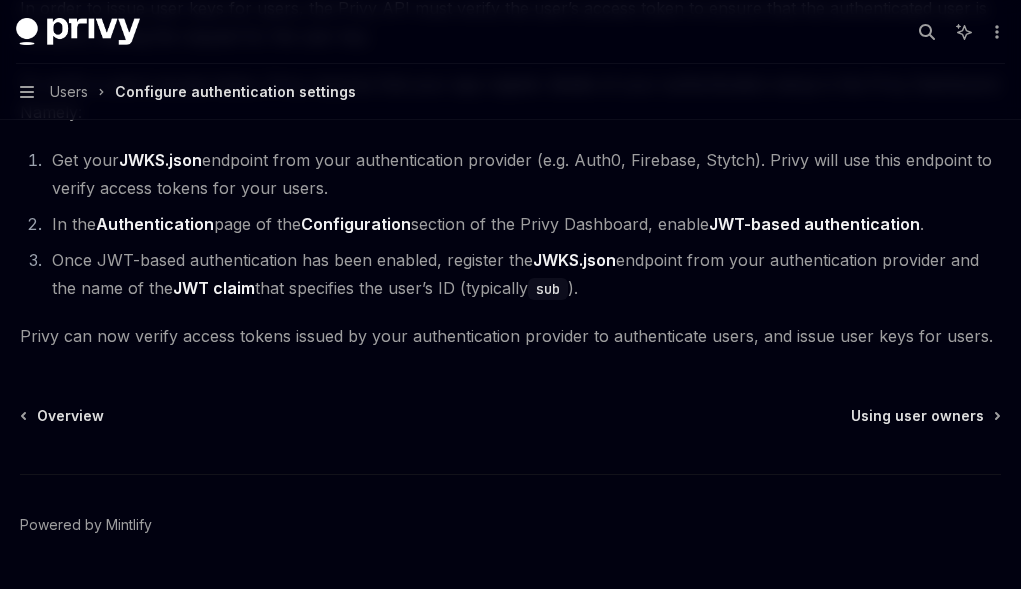 click on "Using user owners" at bounding box center (0, 0) 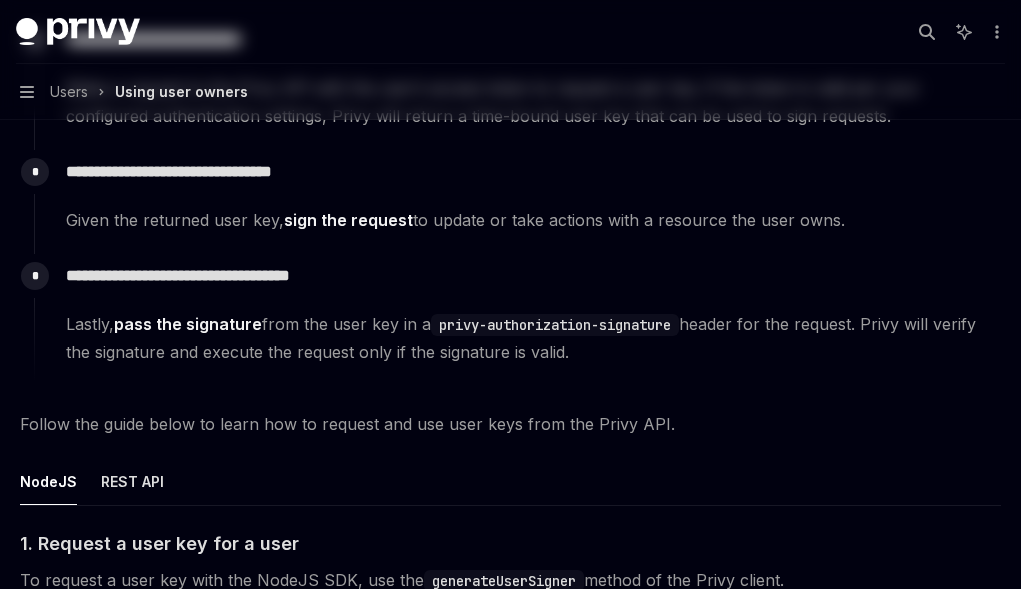 scroll, scrollTop: 0, scrollLeft: 0, axis: both 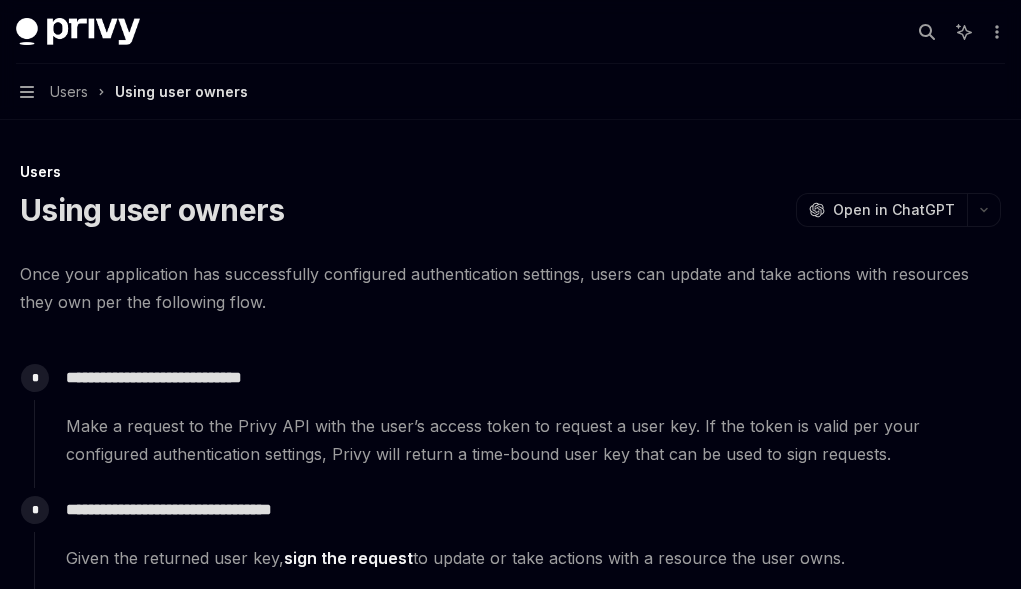 click on "Overview" at bounding box center [0, 0] 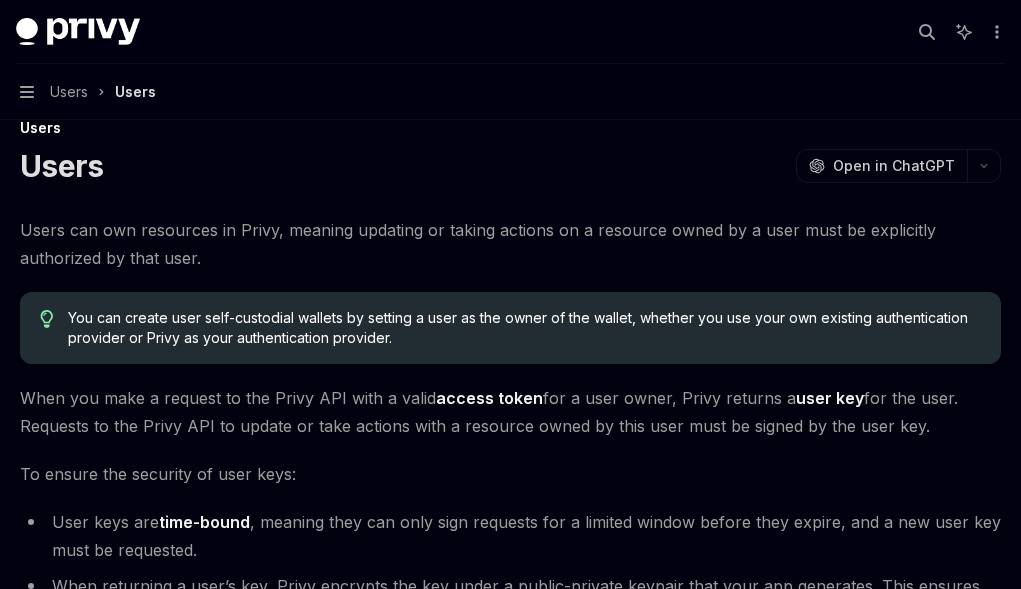 scroll, scrollTop: 43, scrollLeft: 0, axis: vertical 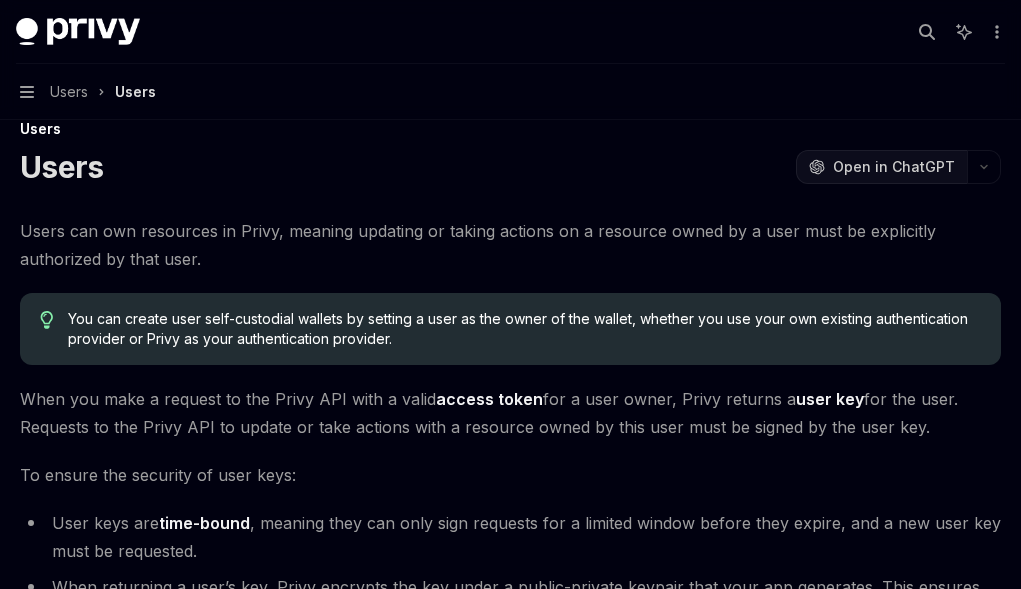 click on "Open in ChatGPT" at bounding box center [894, 167] 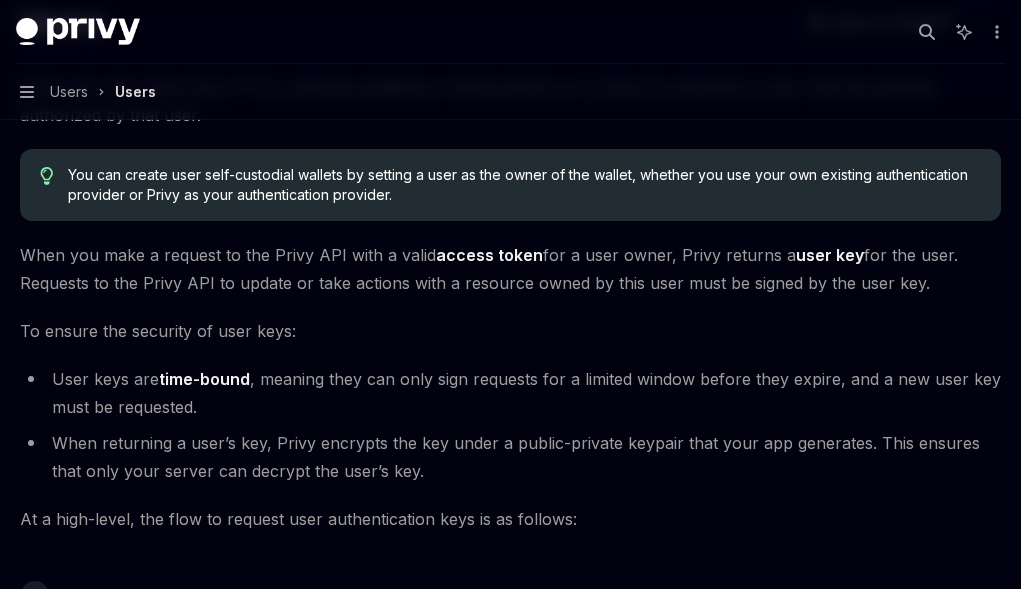 scroll, scrollTop: 118, scrollLeft: 0, axis: vertical 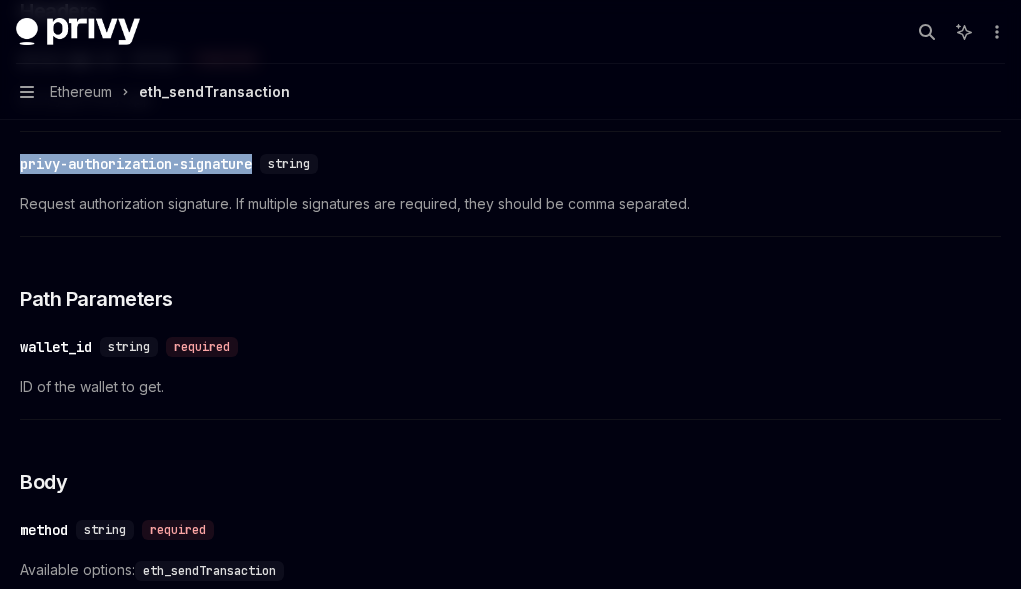 click on "Create user" at bounding box center [0, 0] 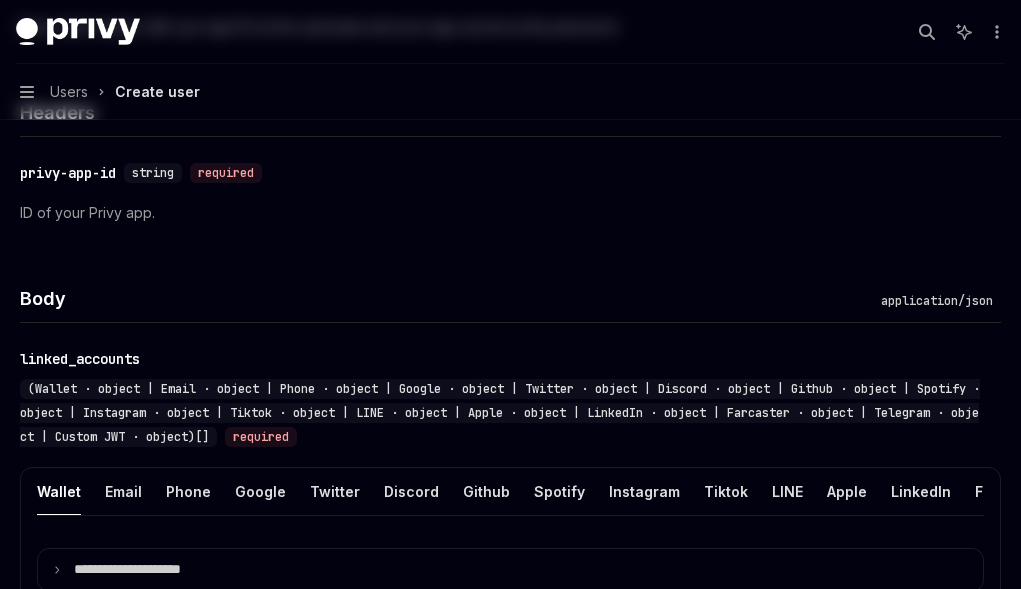 scroll, scrollTop: 0, scrollLeft: 0, axis: both 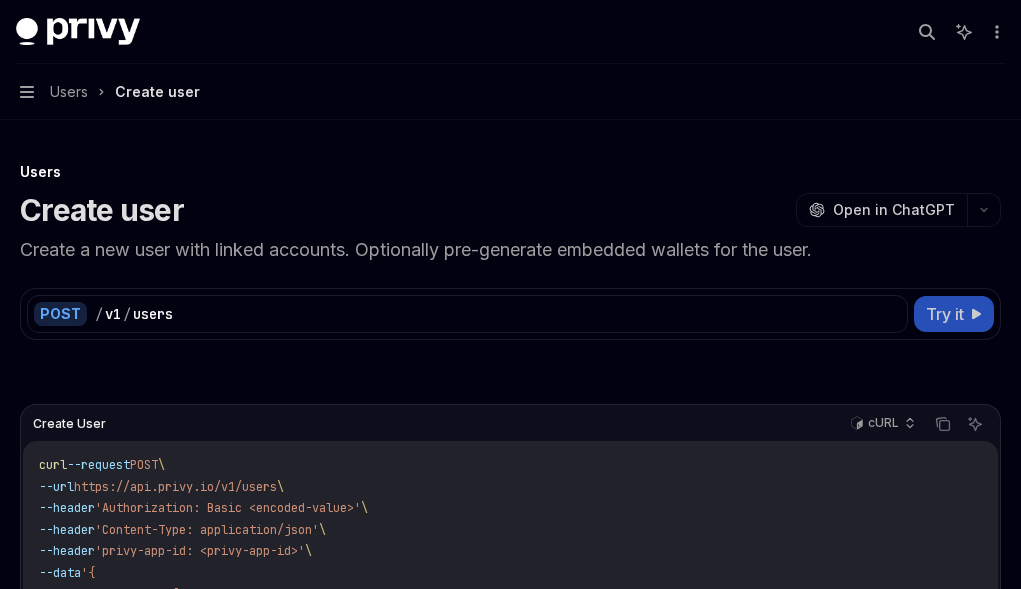 click on "Try it" at bounding box center (945, 314) 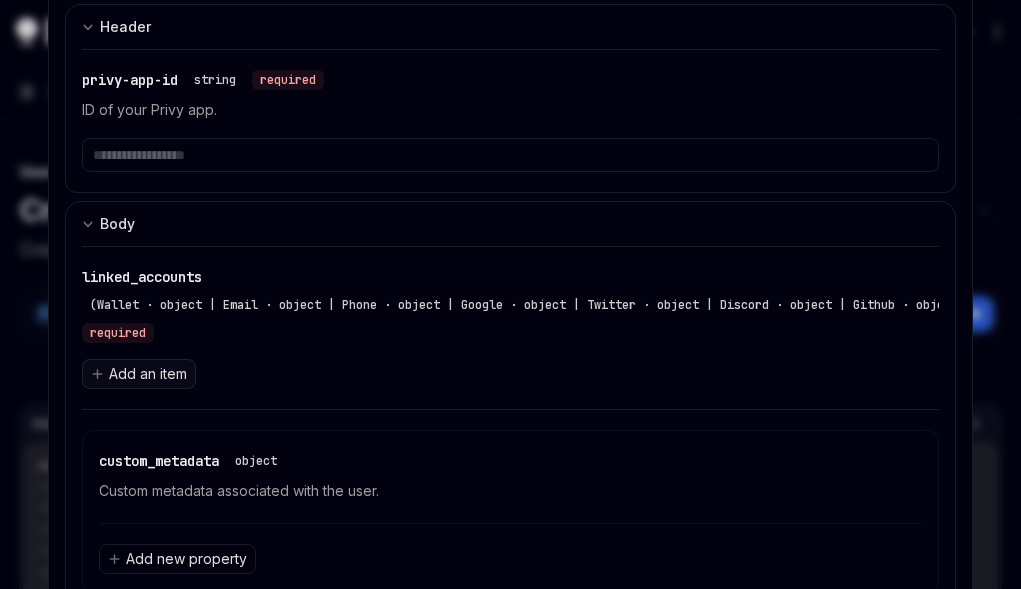 scroll, scrollTop: 441, scrollLeft: 0, axis: vertical 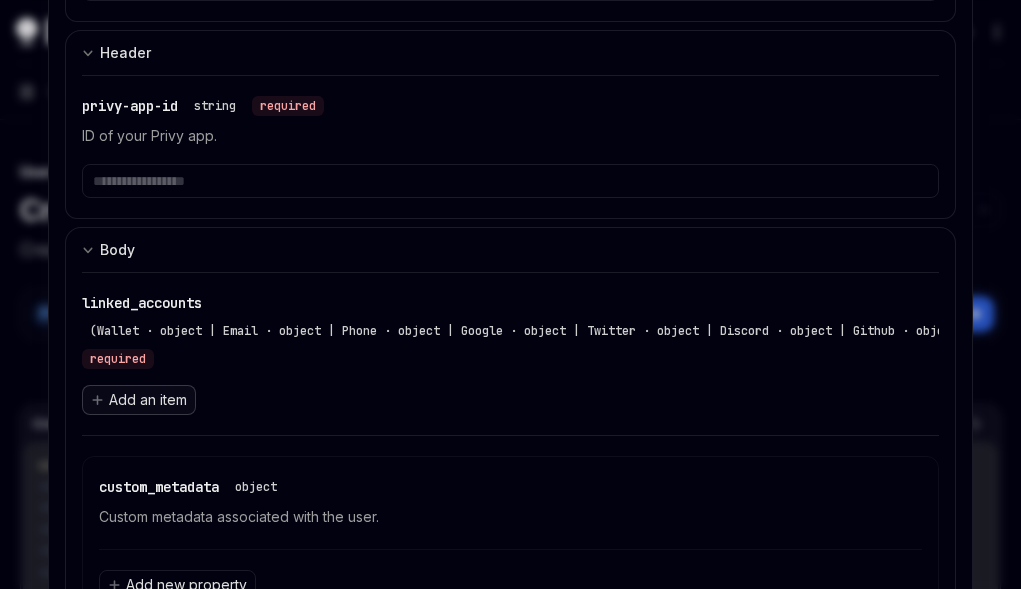 click on "Add an item" at bounding box center (139, 400) 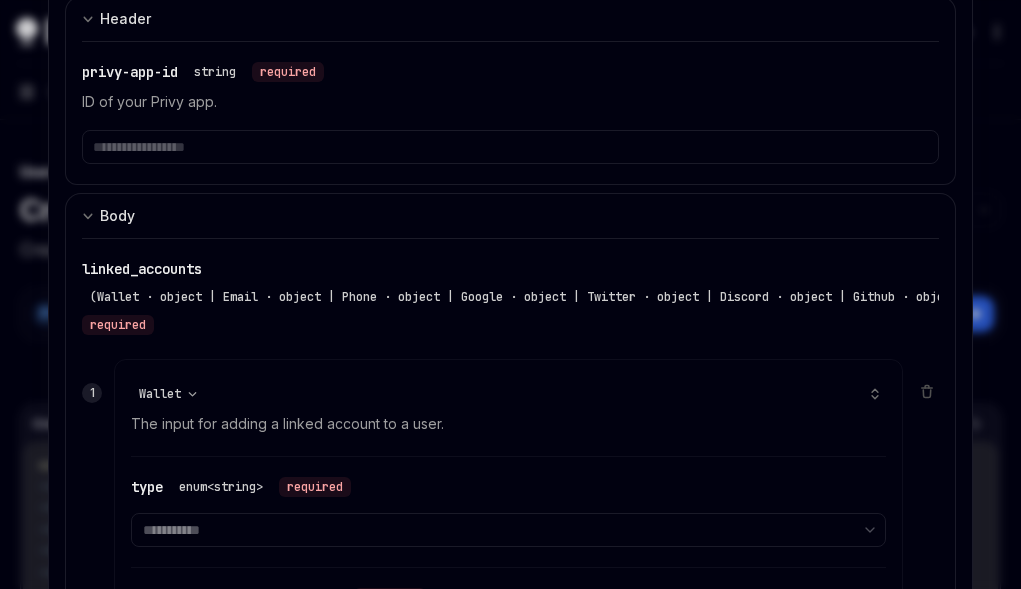 scroll, scrollTop: 476, scrollLeft: 0, axis: vertical 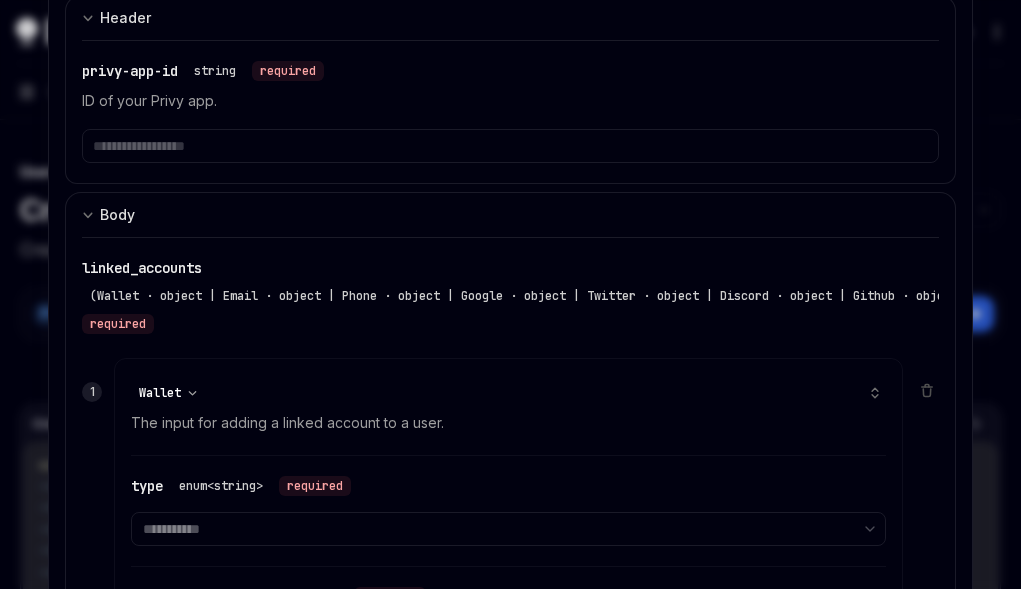 click on "**********" at bounding box center [168, 393] 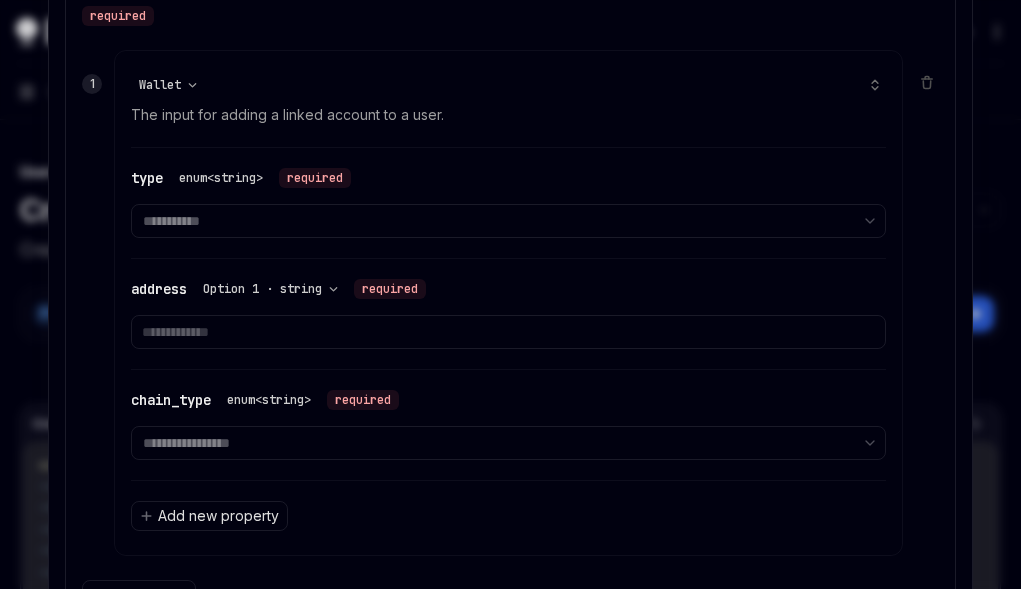 scroll, scrollTop: 631, scrollLeft: 0, axis: vertical 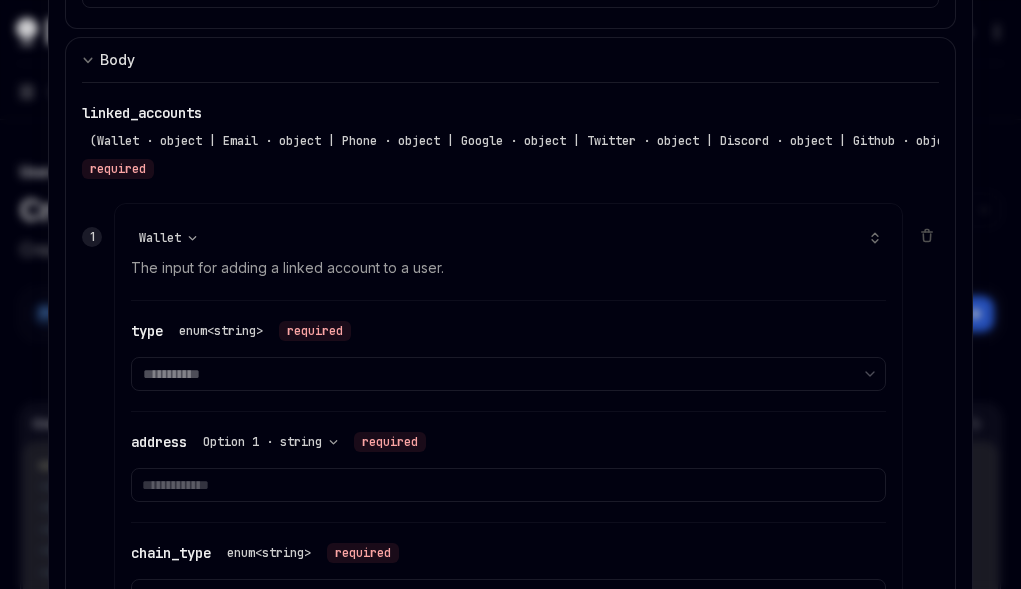 click 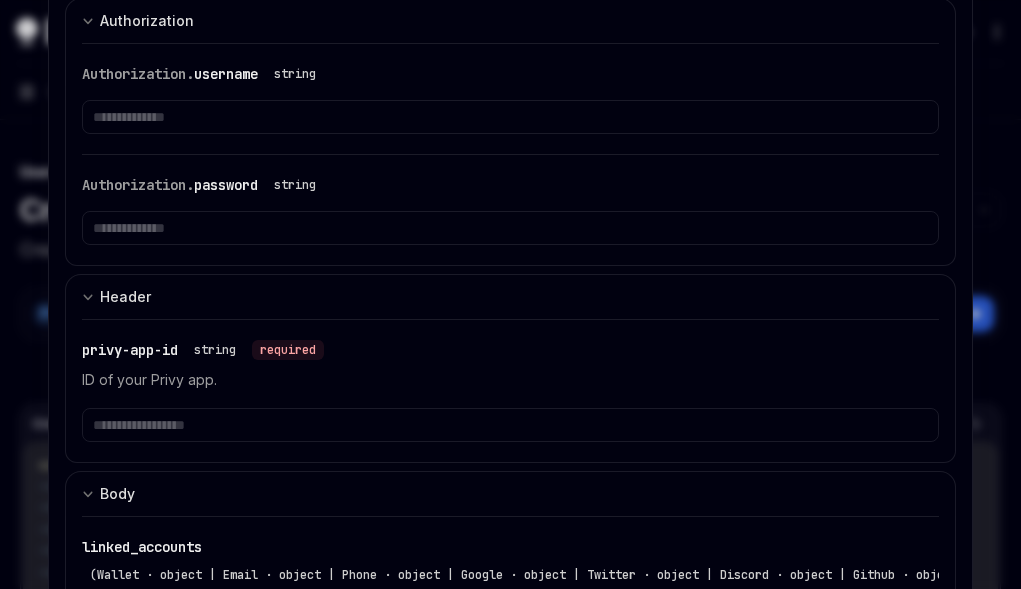 scroll, scrollTop: 0, scrollLeft: 0, axis: both 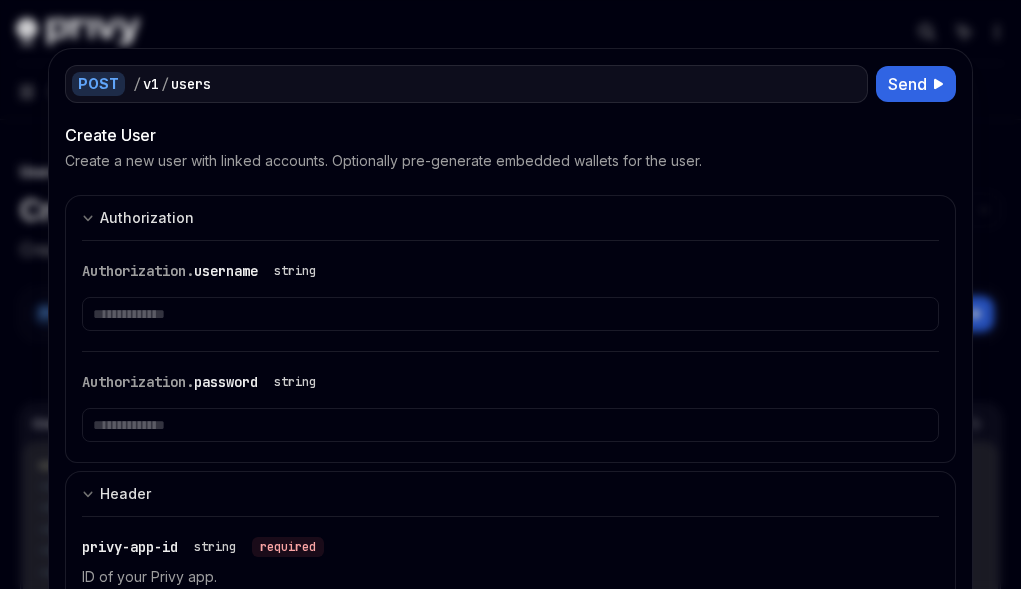 drag, startPoint x: 315, startPoint y: 300, endPoint x: 975, endPoint y: 65, distance: 700.58905 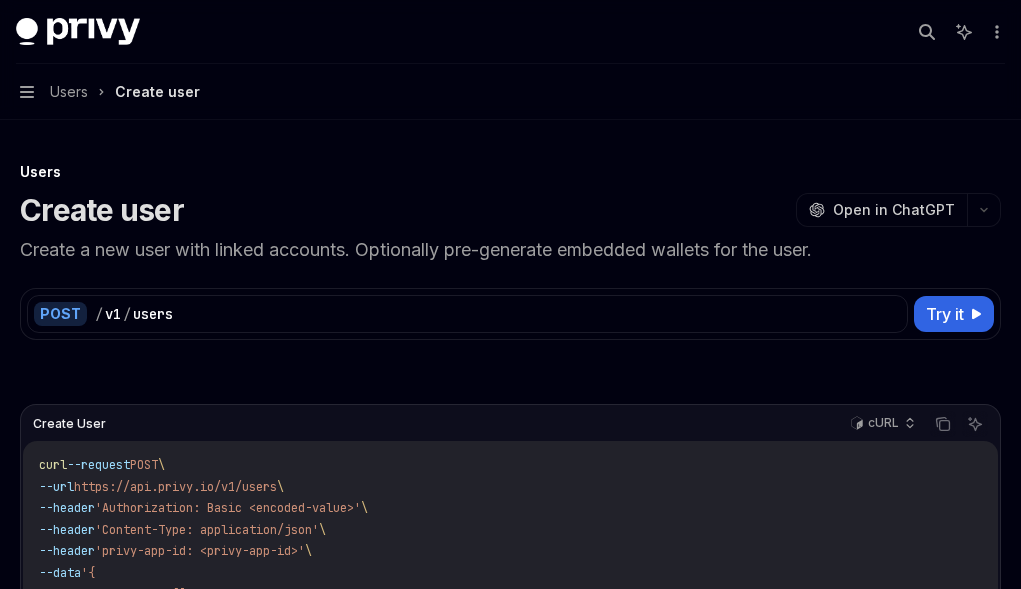 scroll, scrollTop: 186, scrollLeft: 0, axis: vertical 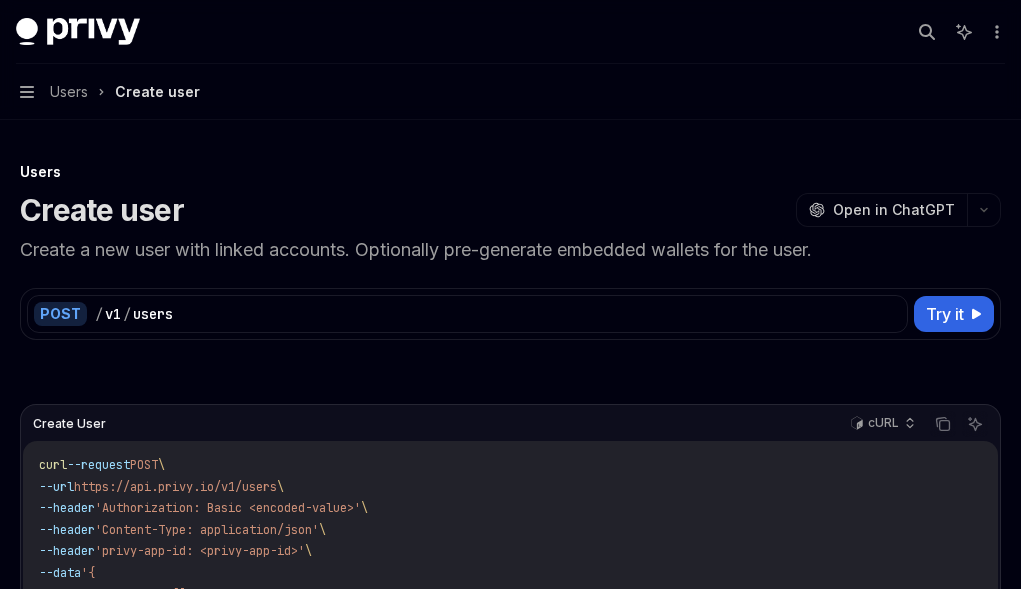click on "Create wallet" at bounding box center [0, 0] 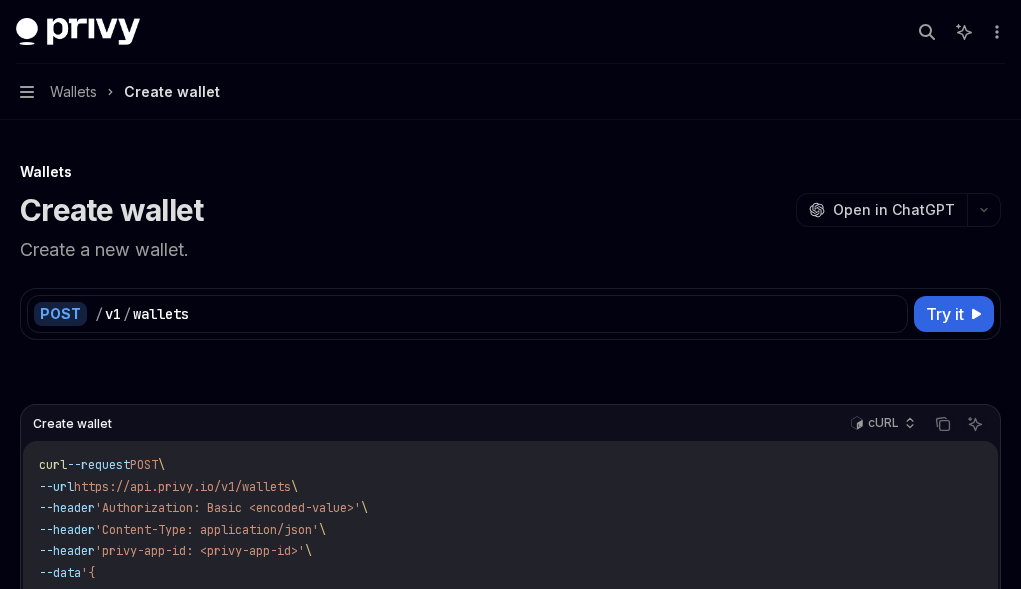 click on "Update wallet" at bounding box center (0, 0) 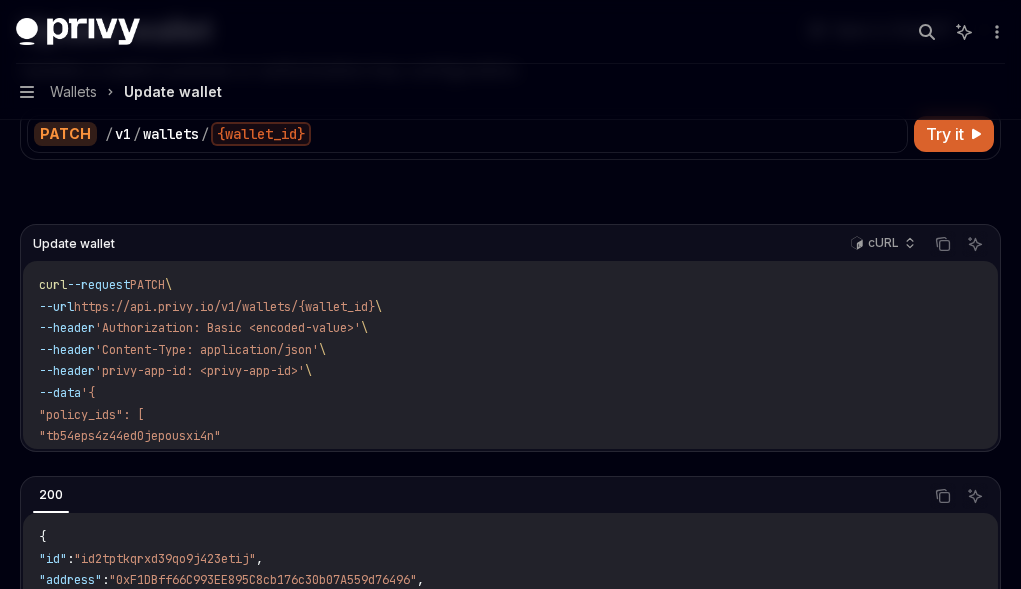 scroll, scrollTop: 176, scrollLeft: 0, axis: vertical 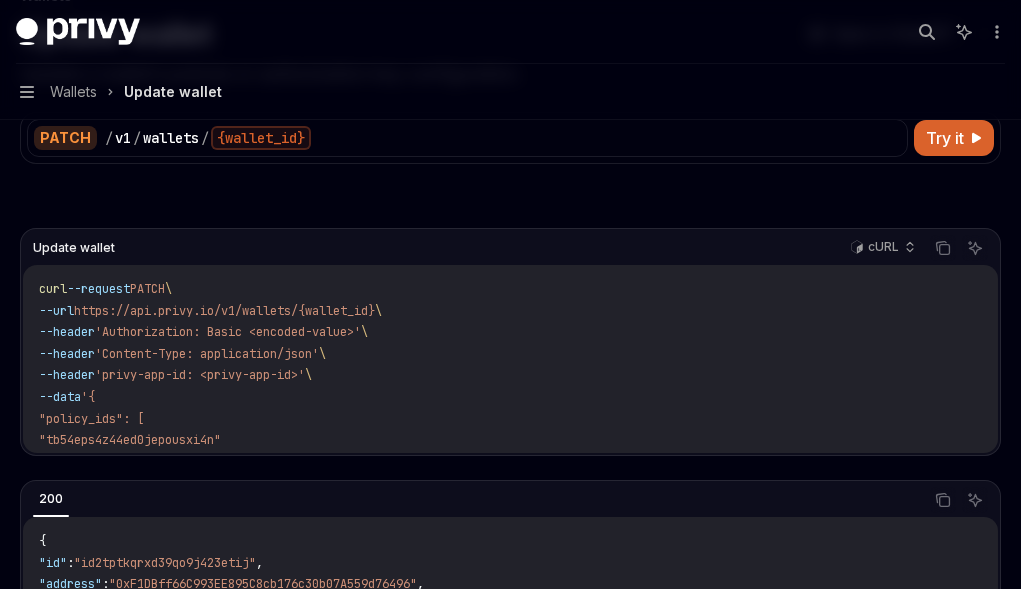 click on "Create wallet" at bounding box center [0, 0] 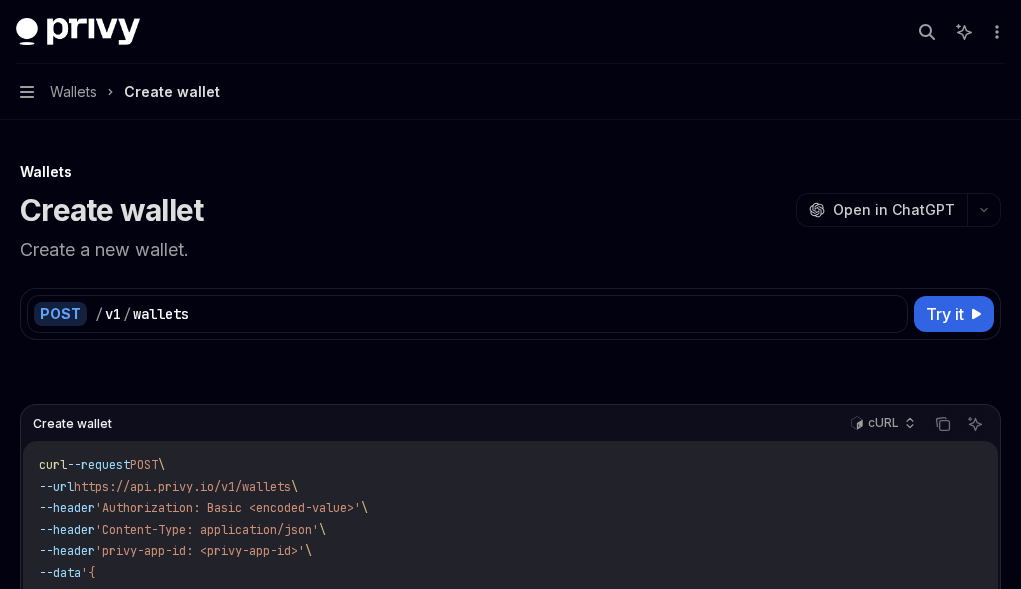 click on "Try it" at bounding box center (945, 314) 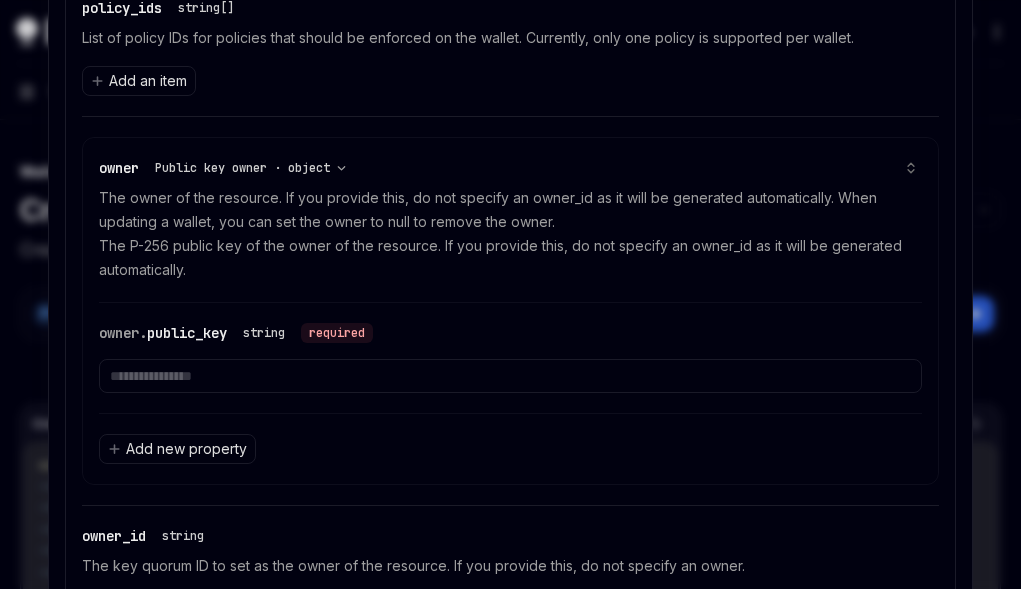 scroll, scrollTop: 1493, scrollLeft: 0, axis: vertical 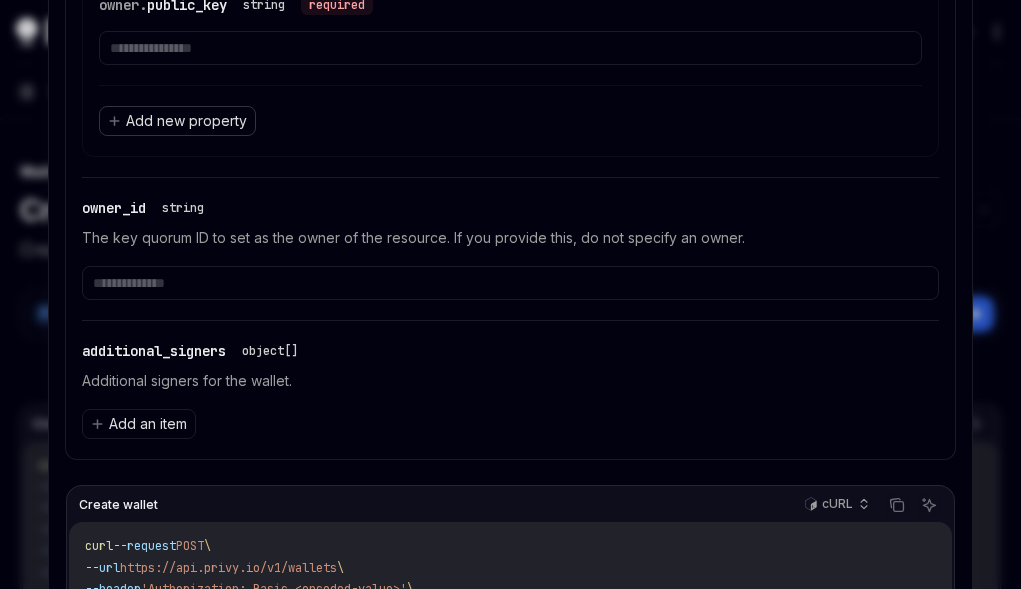 click on "Add new property" at bounding box center [186, 121] 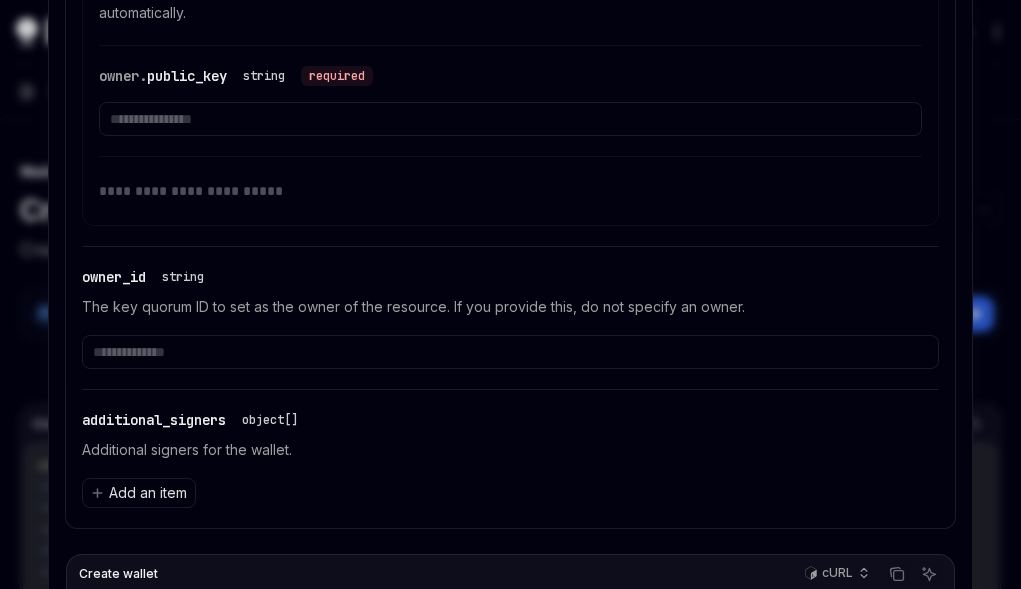 scroll, scrollTop: 1421, scrollLeft: 0, axis: vertical 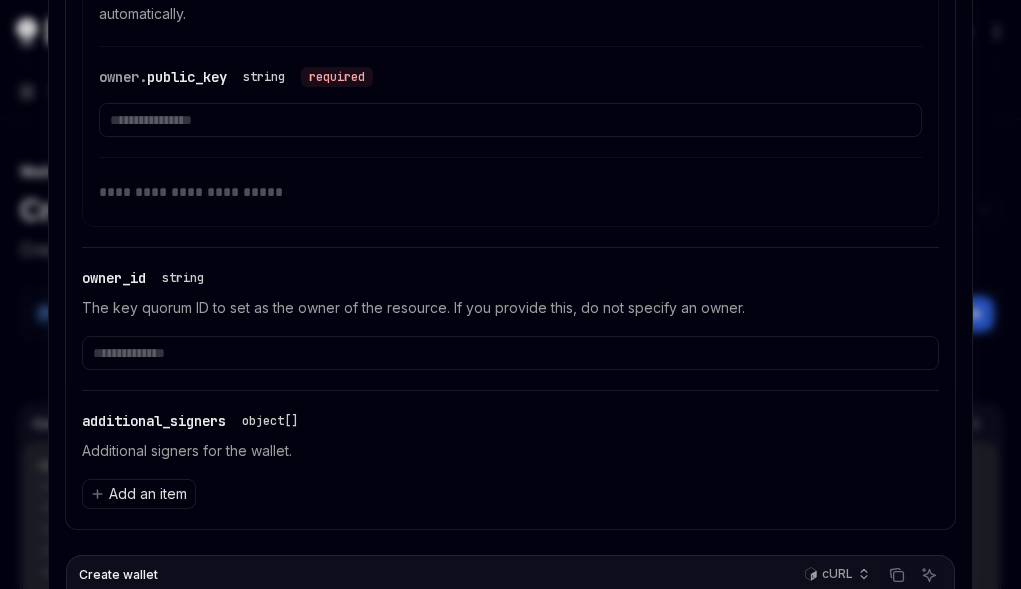 click on "The key quorum ID to set as the owner of the resource. If you provide this, do not specify an owner." at bounding box center (510, 308) 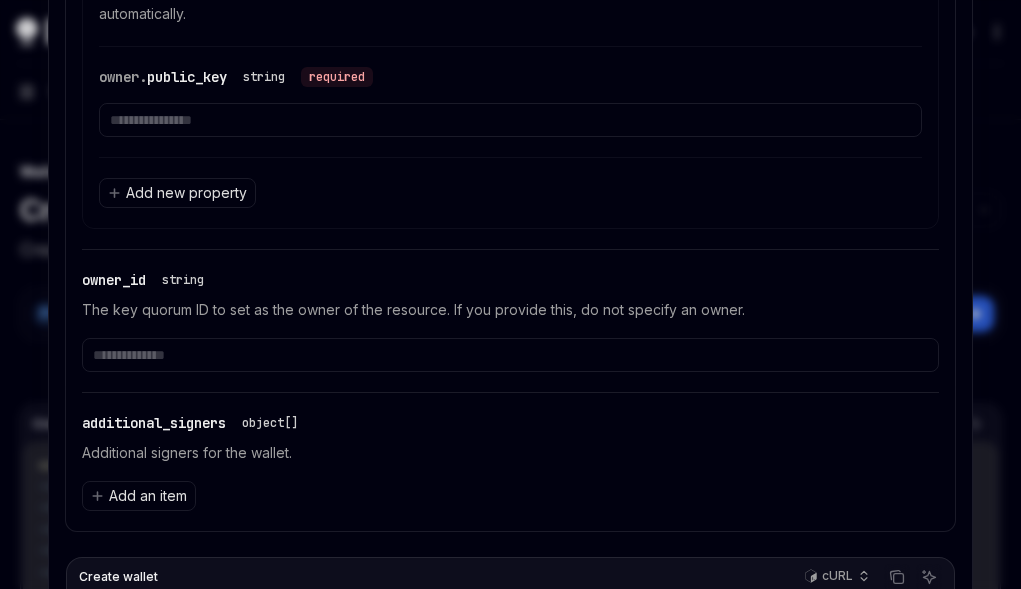 click on "The key quorum ID to set as the owner of the resource. If you provide this, do not specify an owner." at bounding box center [510, 310] 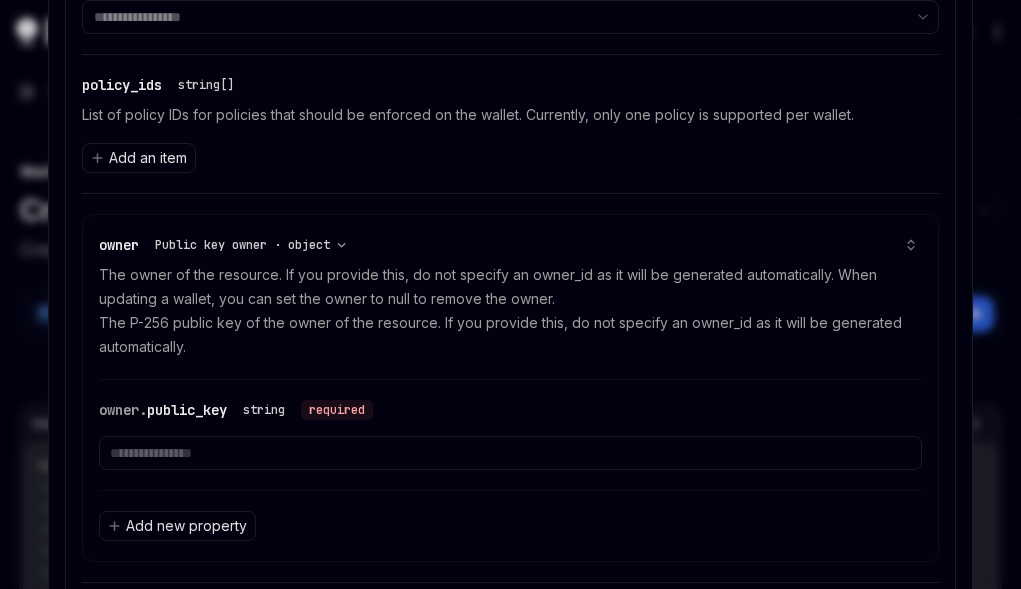 scroll, scrollTop: 1085, scrollLeft: 0, axis: vertical 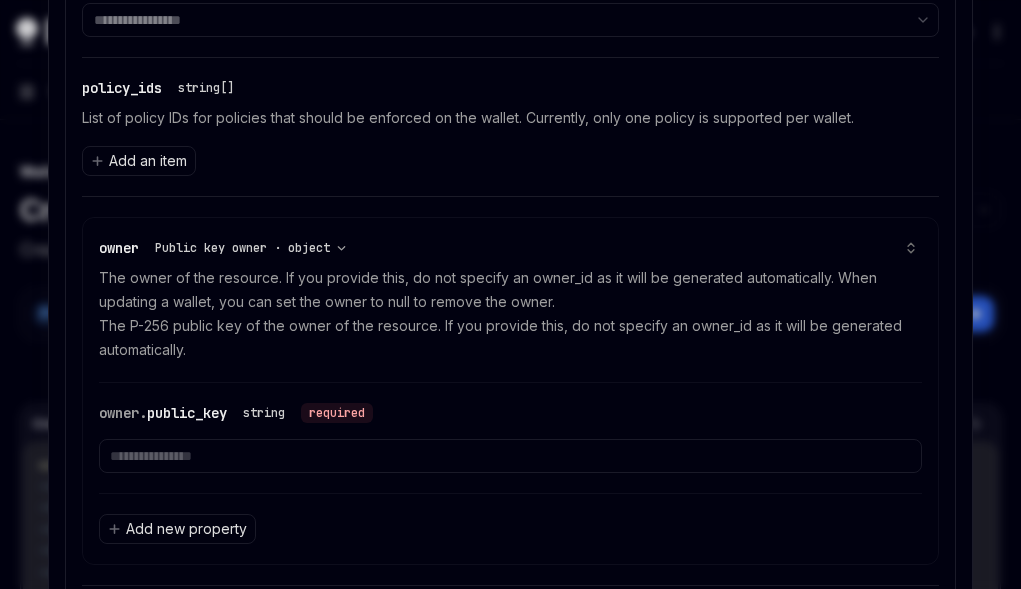 click on "**********" at bounding box center [510, 248] 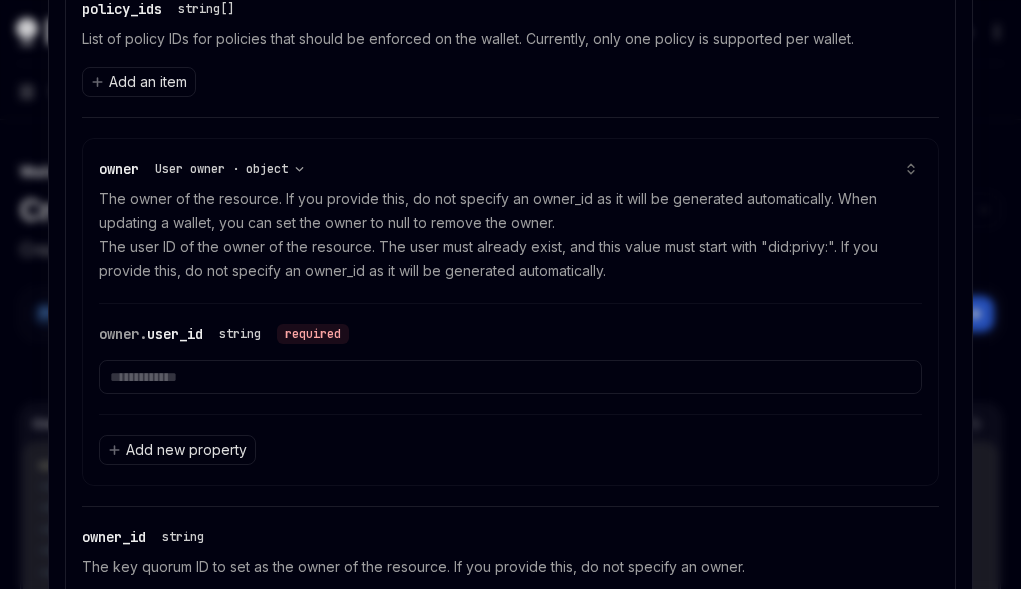 scroll, scrollTop: 1165, scrollLeft: 0, axis: vertical 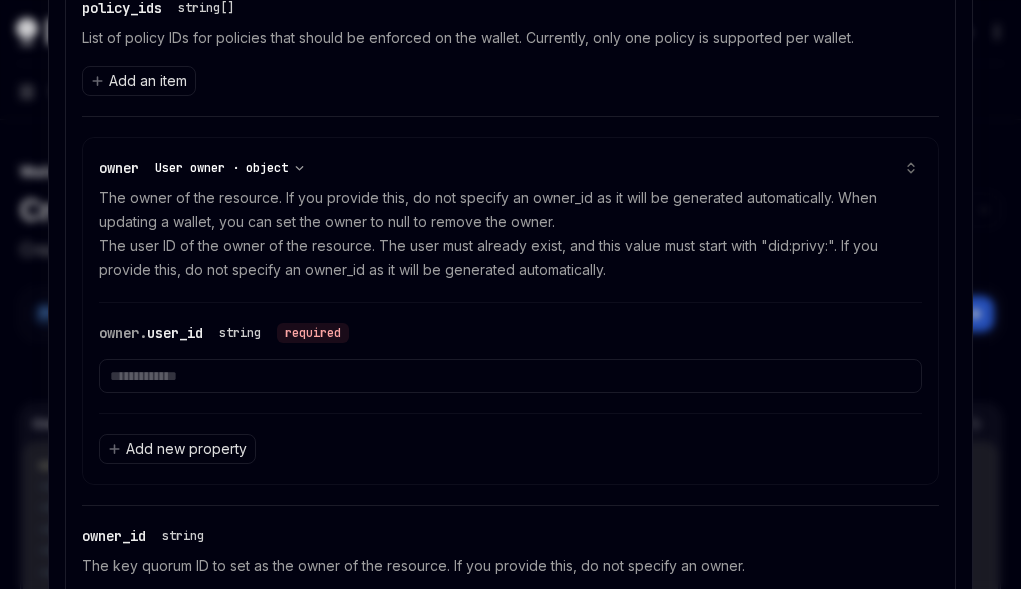 click on "**********" at bounding box center [229, 168] 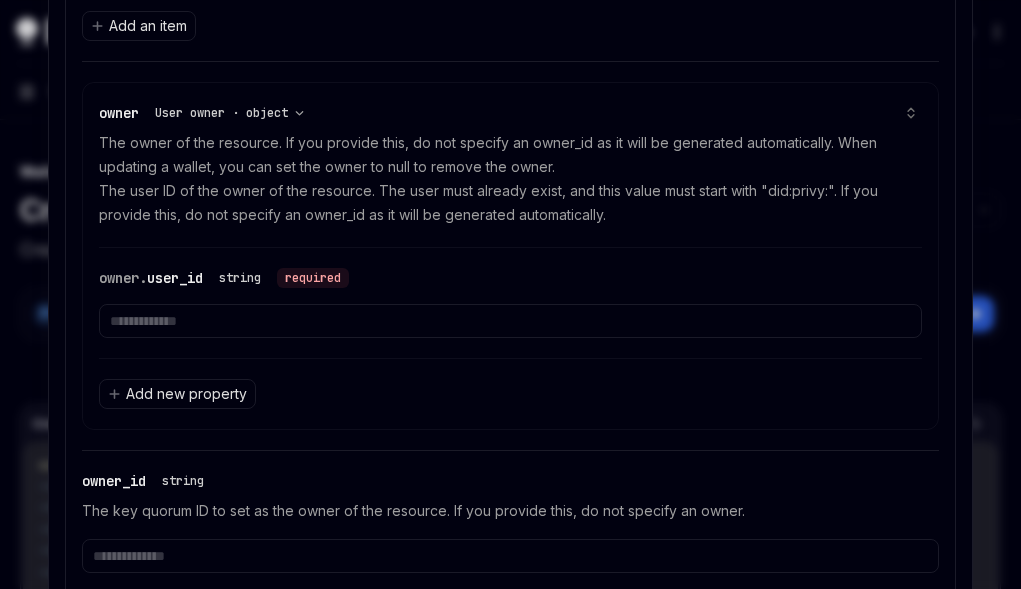 scroll, scrollTop: 1220, scrollLeft: 0, axis: vertical 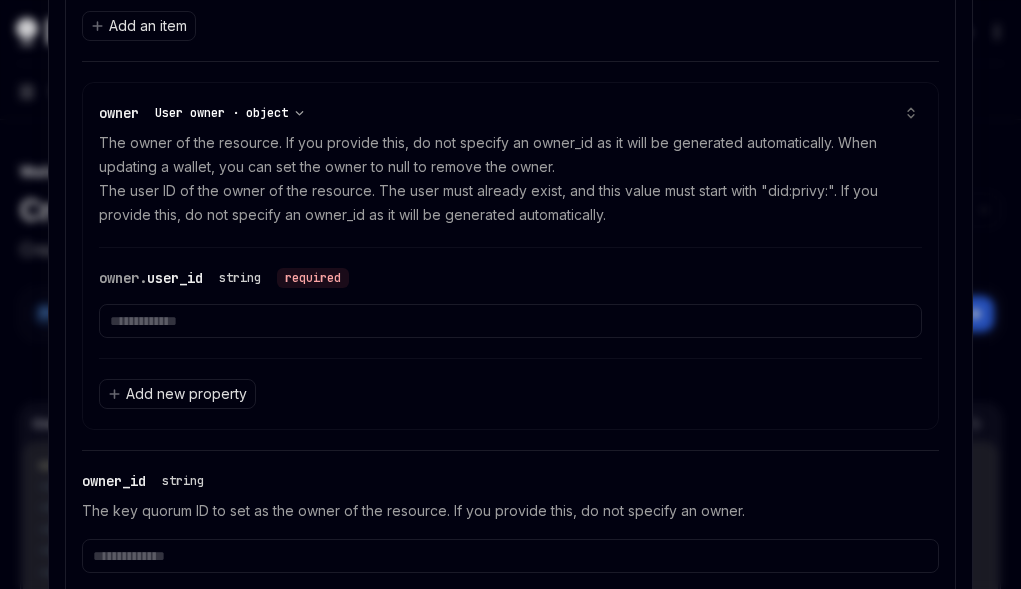 click on "**********" at bounding box center [229, 113] 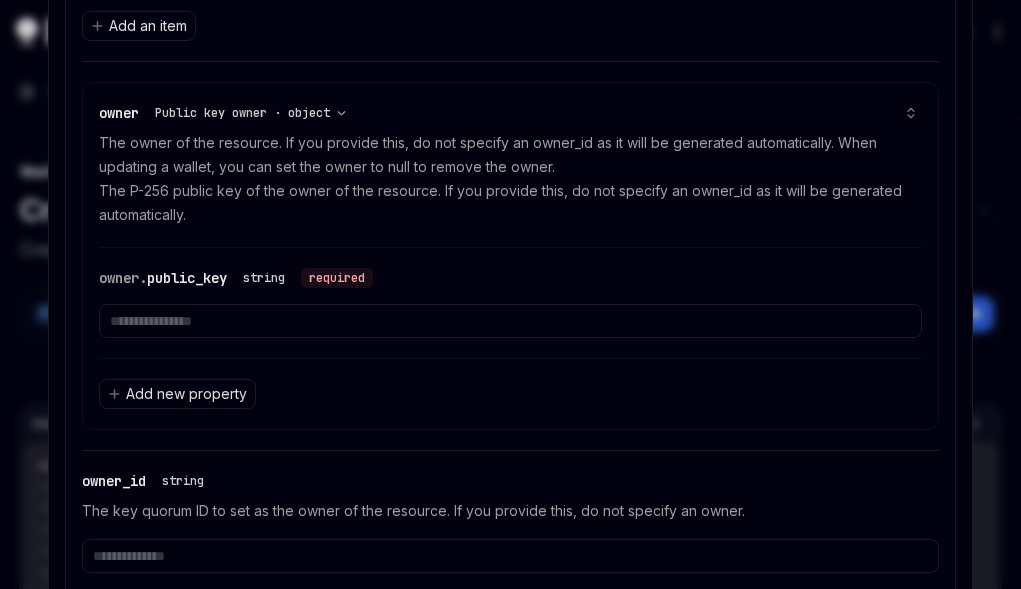click at bounding box center (510, 321) 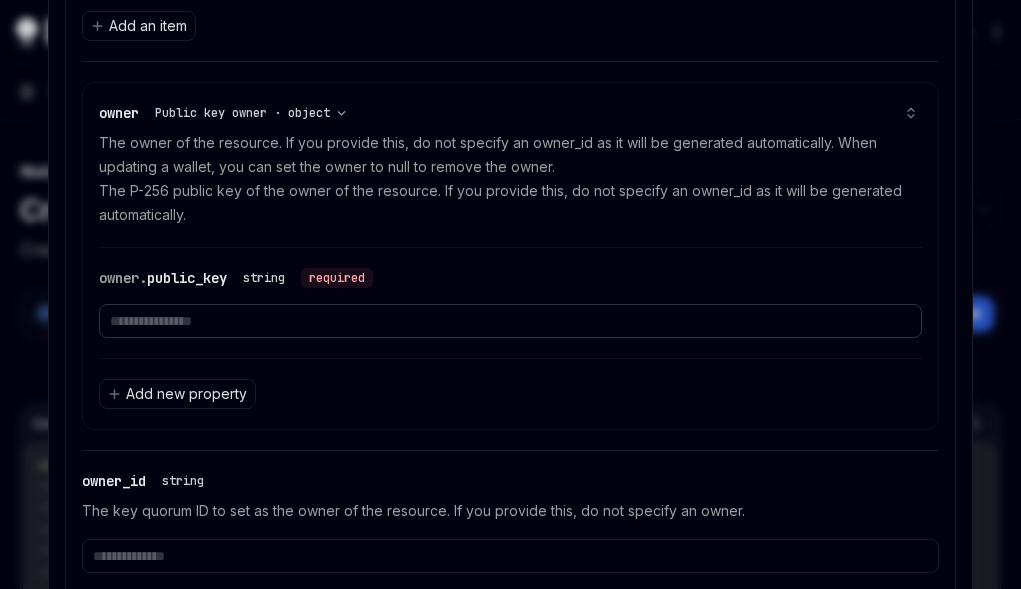 click at bounding box center [510, 321] 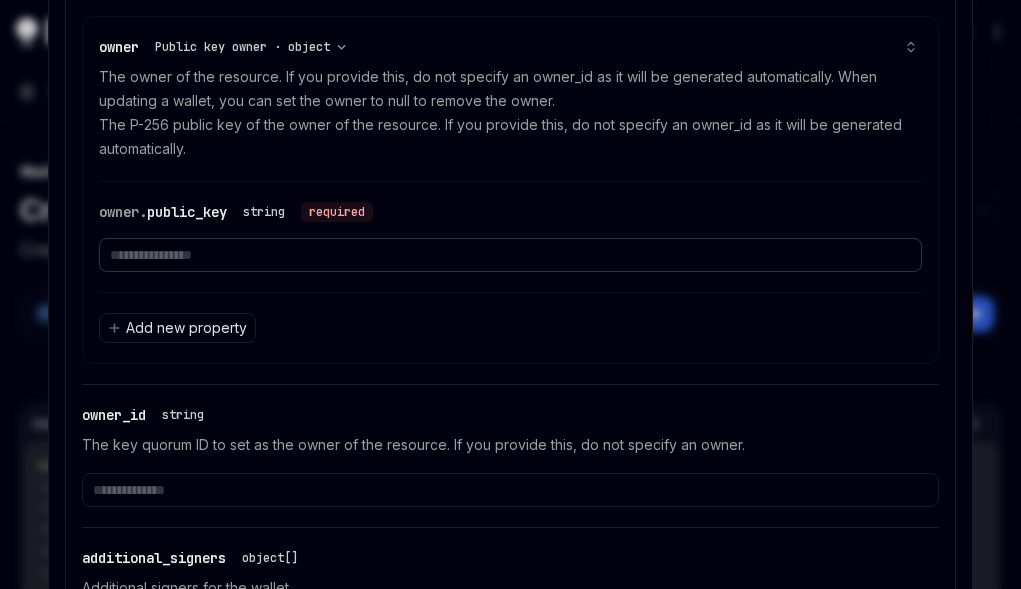 scroll, scrollTop: 1326, scrollLeft: 0, axis: vertical 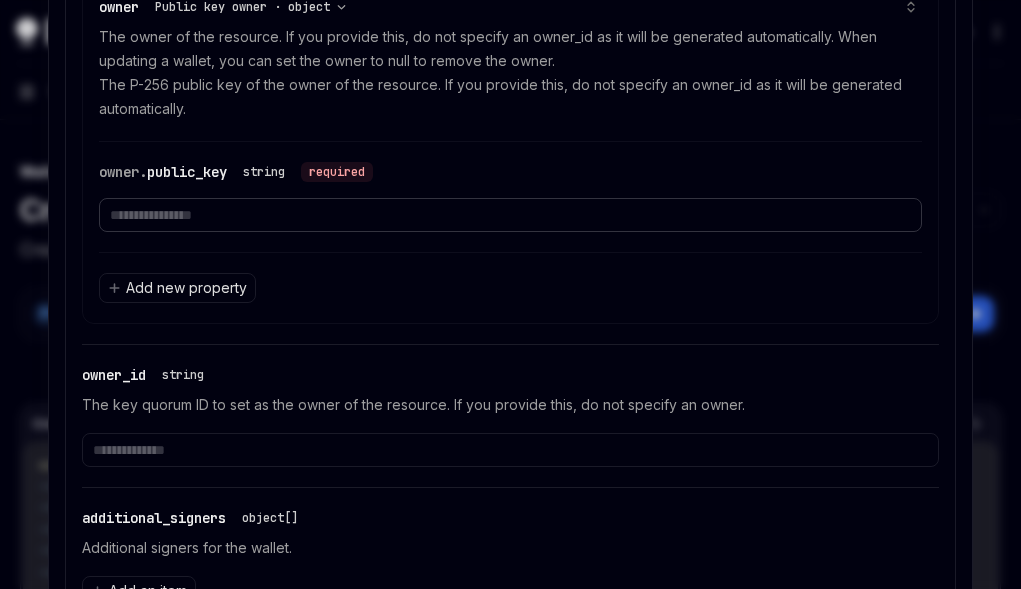 click at bounding box center (510, 215) 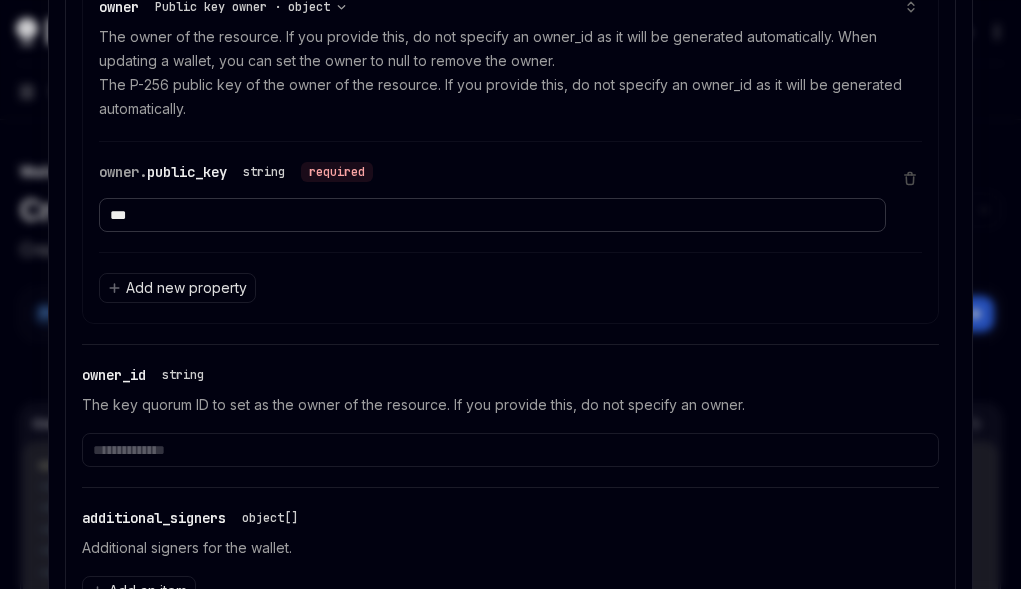 scroll, scrollTop: 56, scrollLeft: 0, axis: vertical 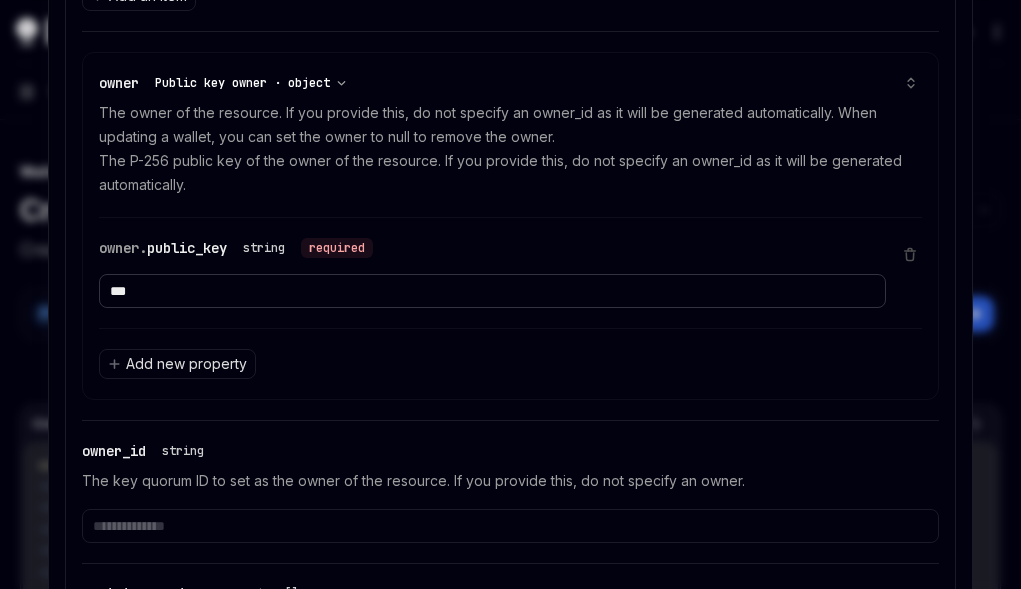 type on "***" 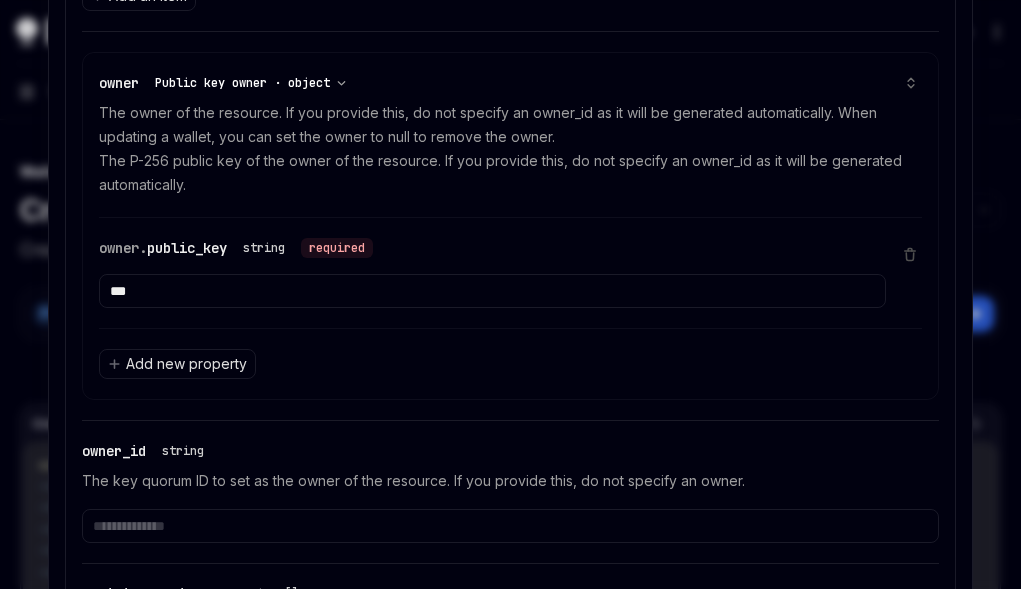 click on "**********" at bounding box center (250, 83) 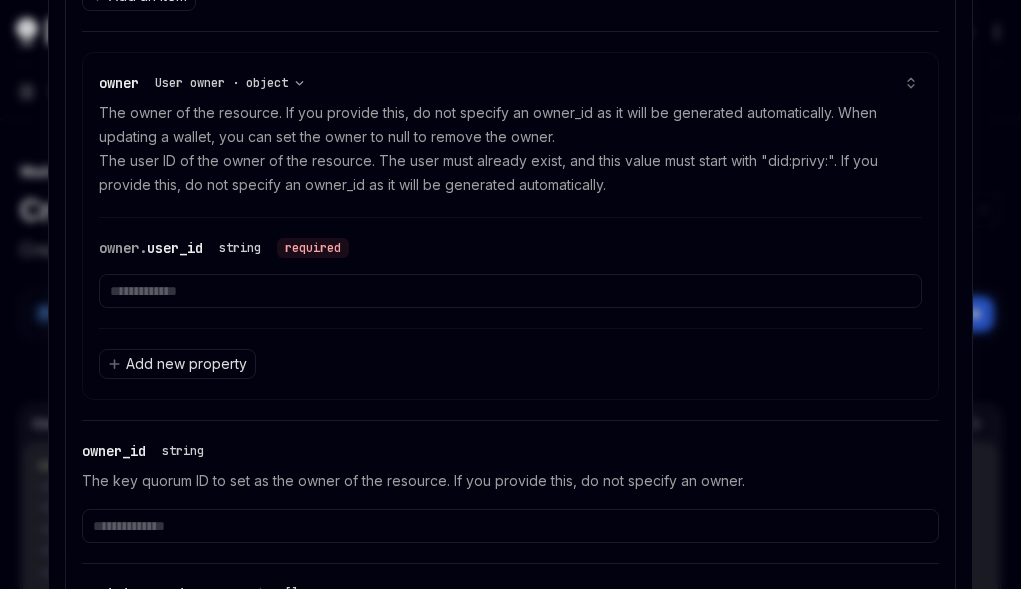scroll, scrollTop: 13, scrollLeft: 0, axis: vertical 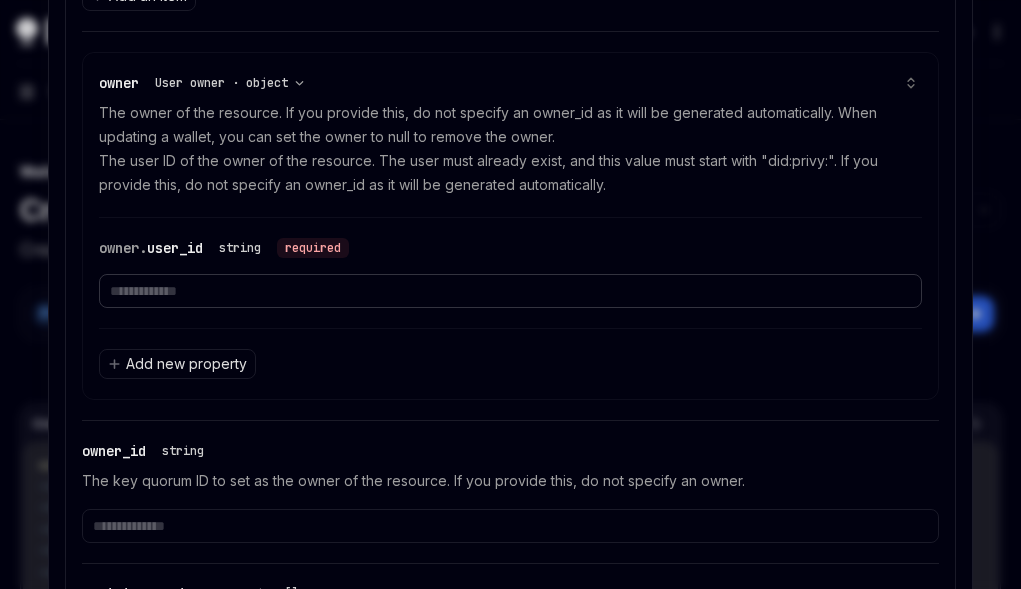 click at bounding box center (510, 291) 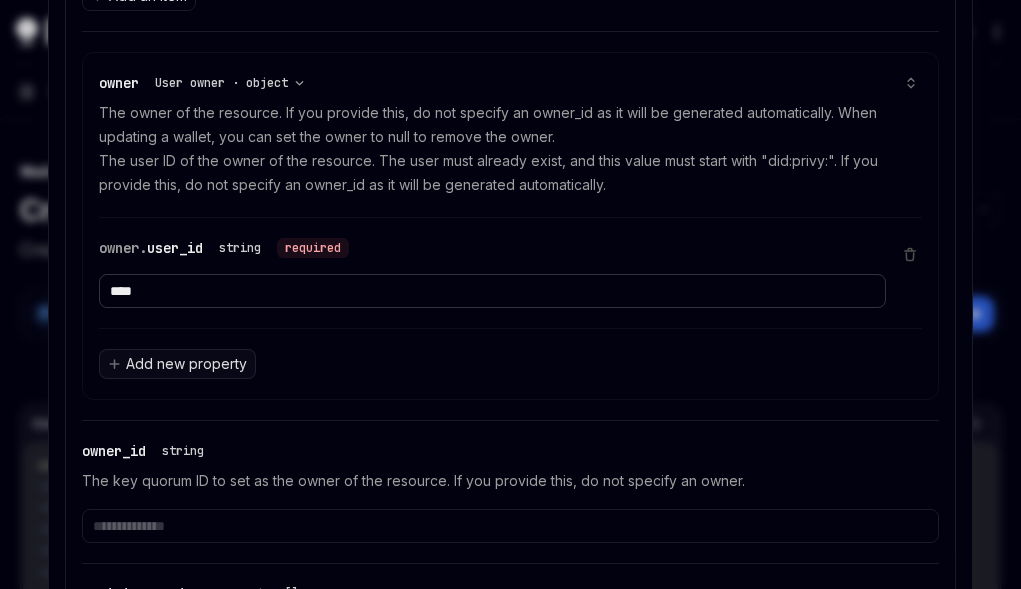 type on "****" 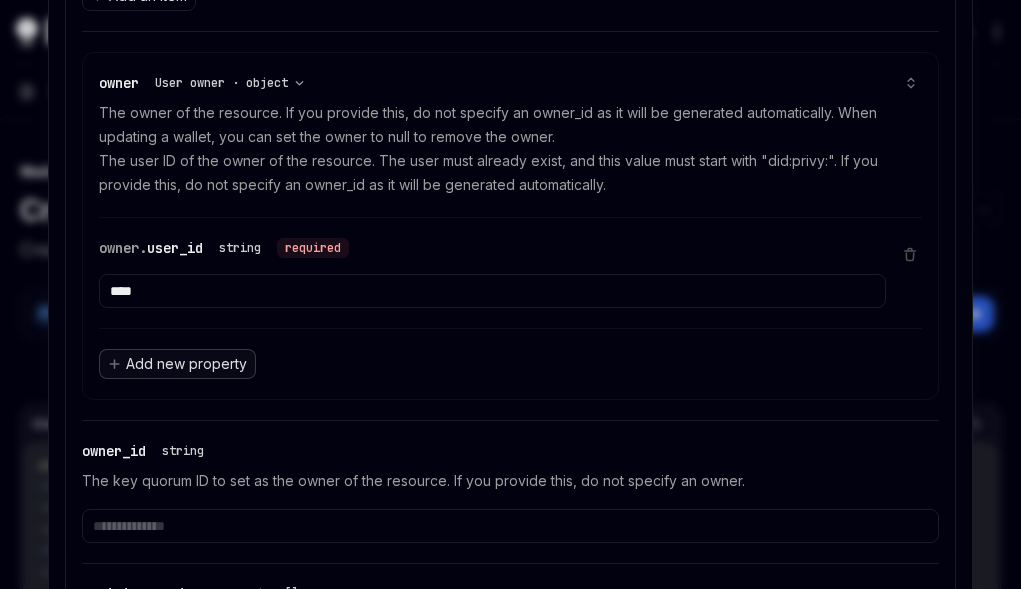 click on "Add new property" at bounding box center (186, 364) 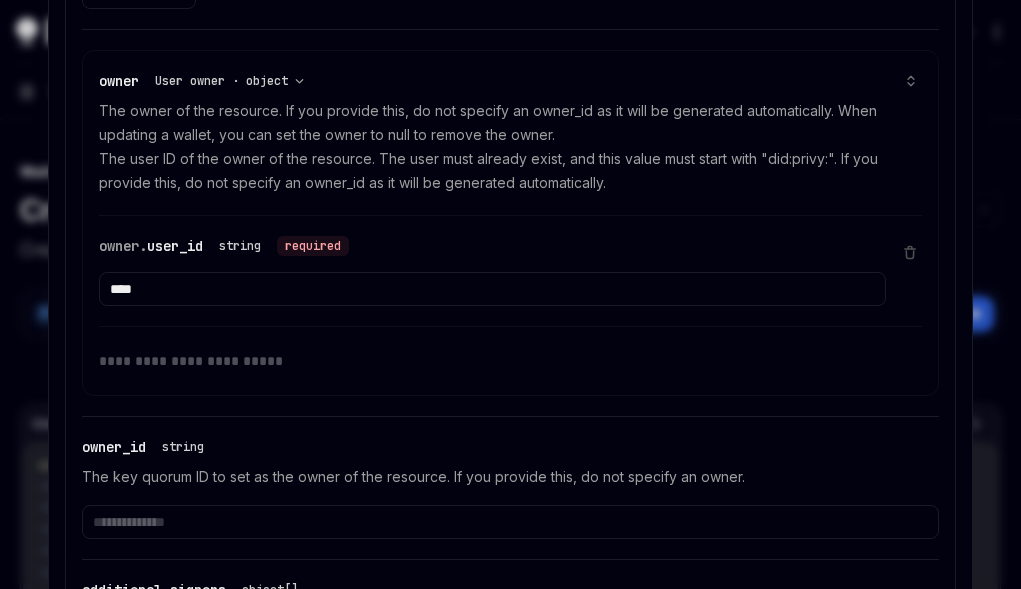 scroll, scrollTop: 1254, scrollLeft: 0, axis: vertical 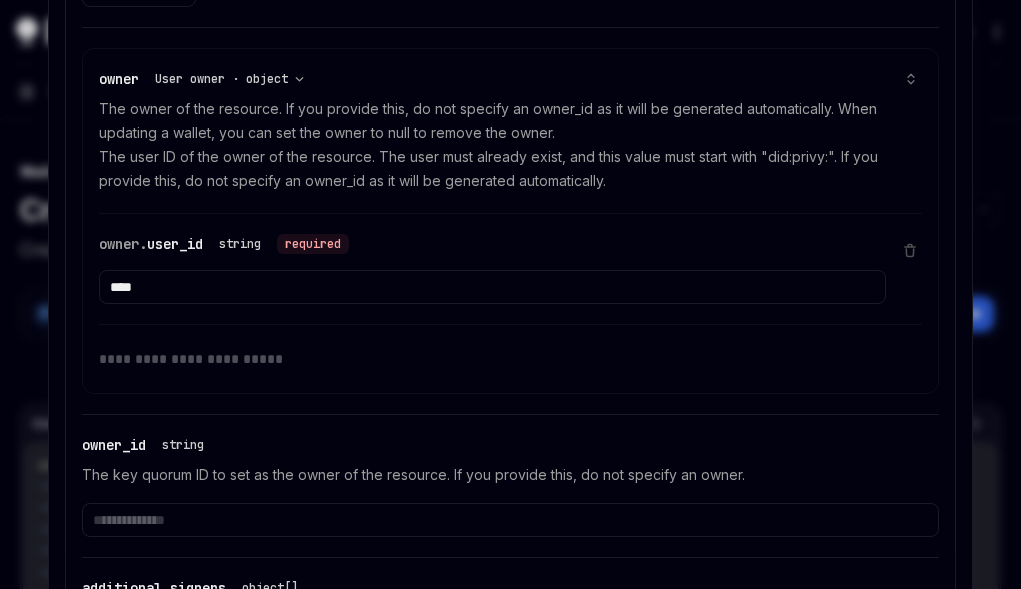 click at bounding box center (510, 358) 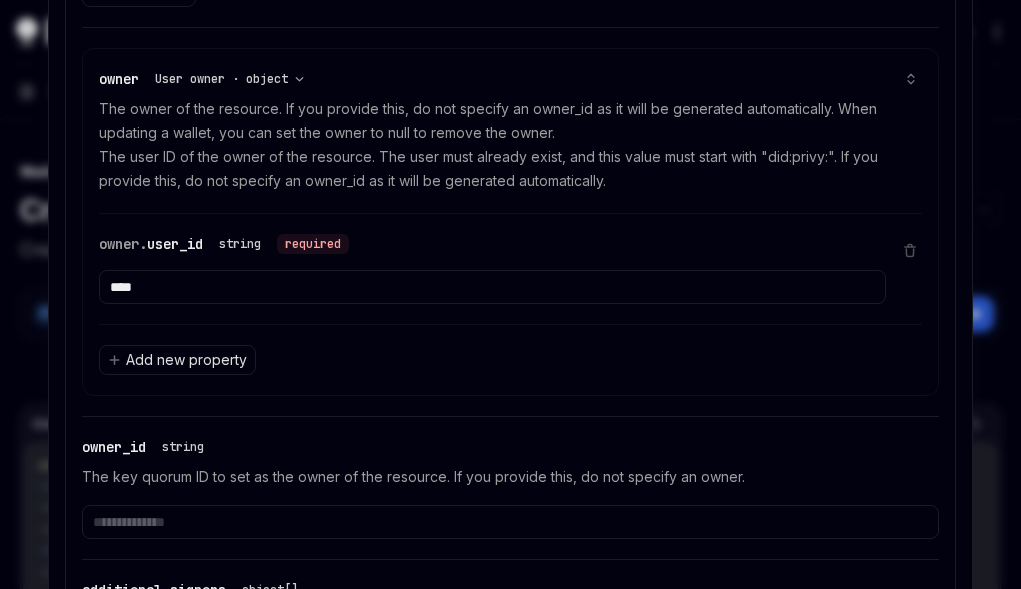 click on "**********" at bounding box center (510, 131) 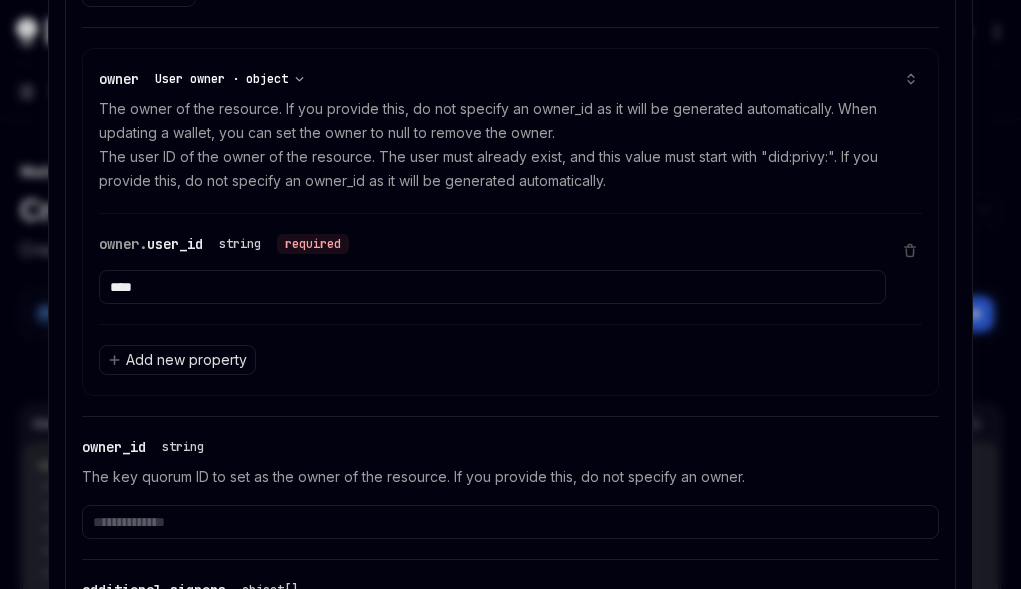 click on "**********" at bounding box center (229, 79) 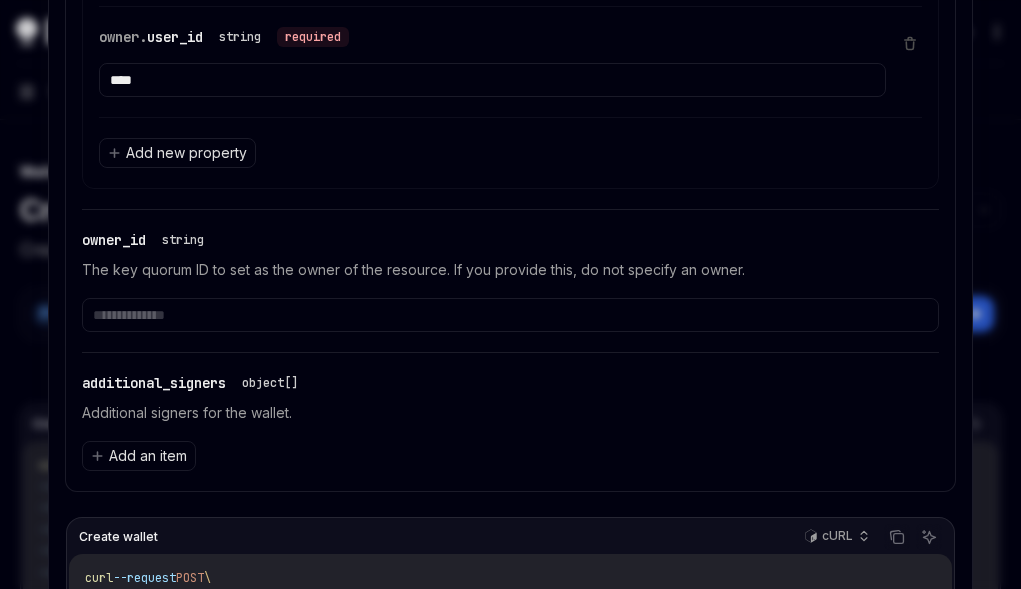 scroll, scrollTop: 1493, scrollLeft: 0, axis: vertical 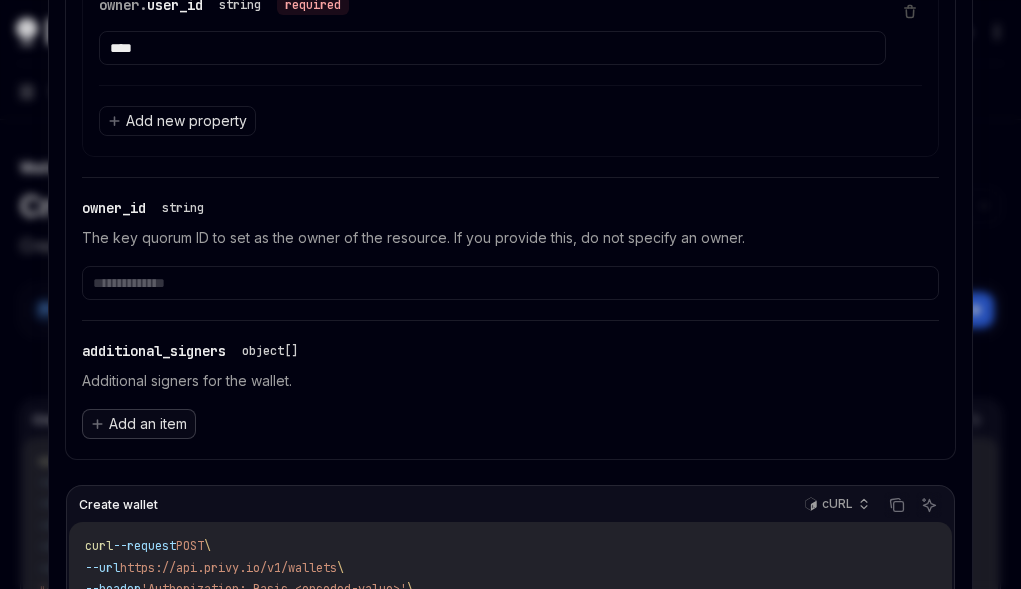 click on "Add an item" at bounding box center (148, 424) 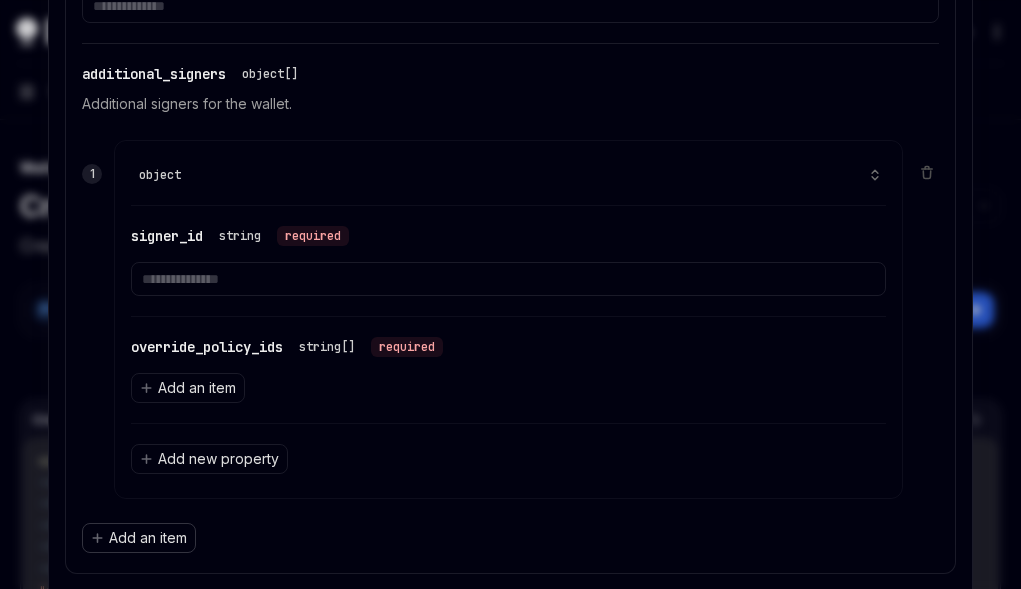 scroll, scrollTop: 1789, scrollLeft: 0, axis: vertical 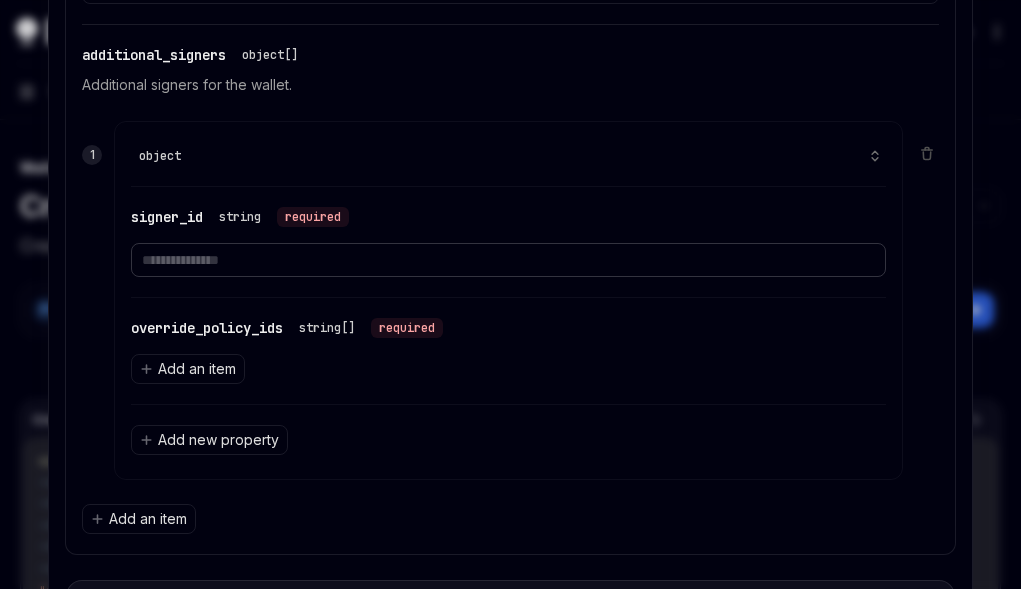 click at bounding box center [508, 260] 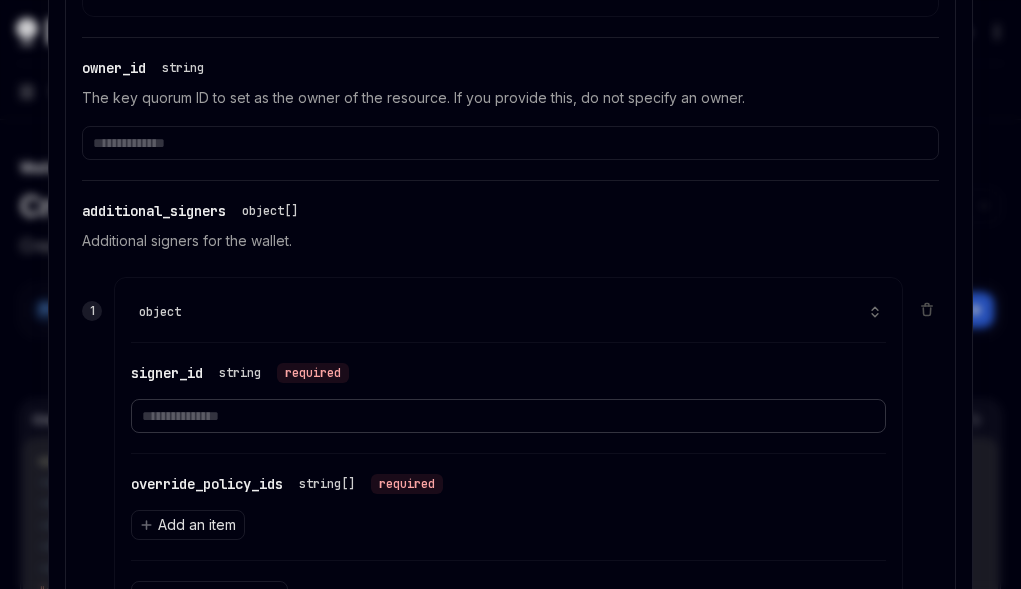 scroll, scrollTop: 1862, scrollLeft: 0, axis: vertical 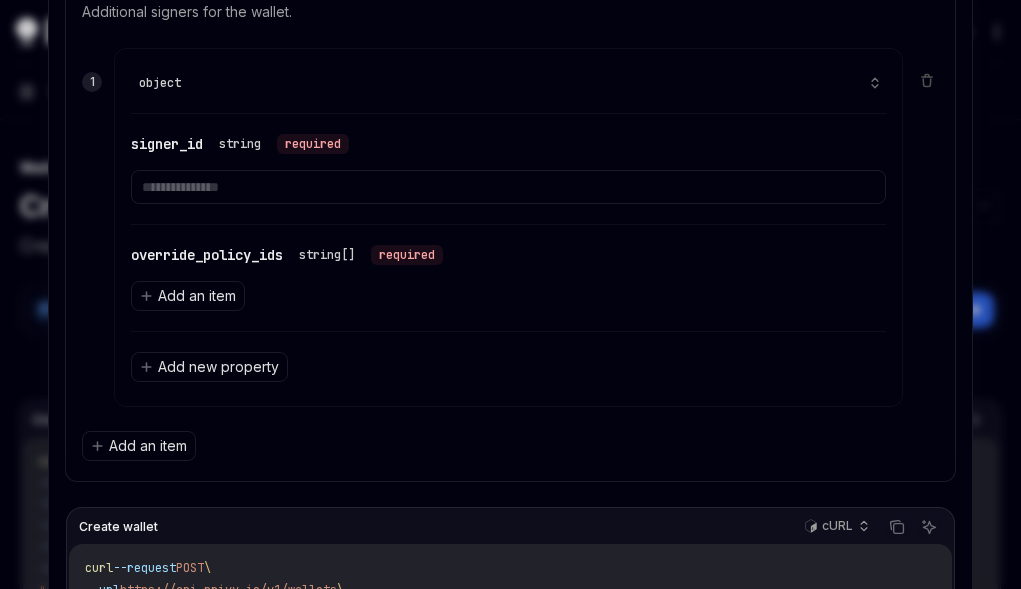 click at bounding box center [510, 294] 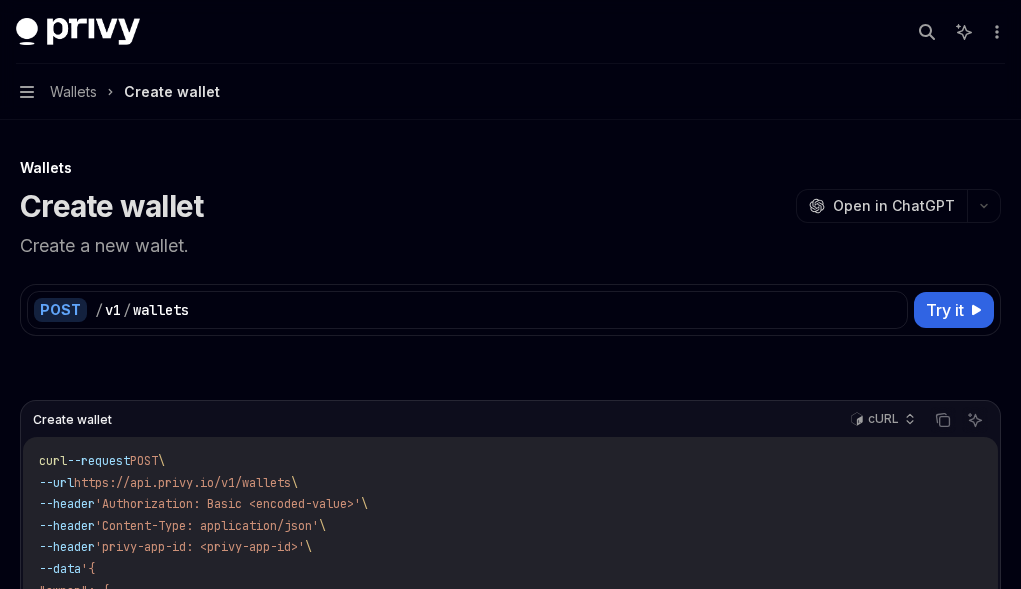 scroll, scrollTop: 0, scrollLeft: 0, axis: both 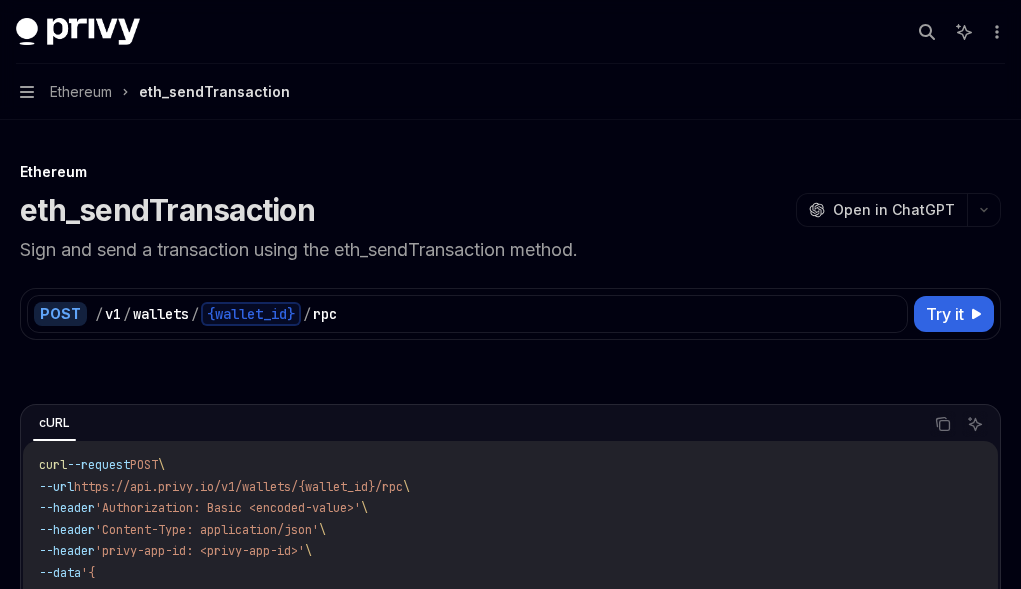click on "Wallets" at bounding box center (0, 0) 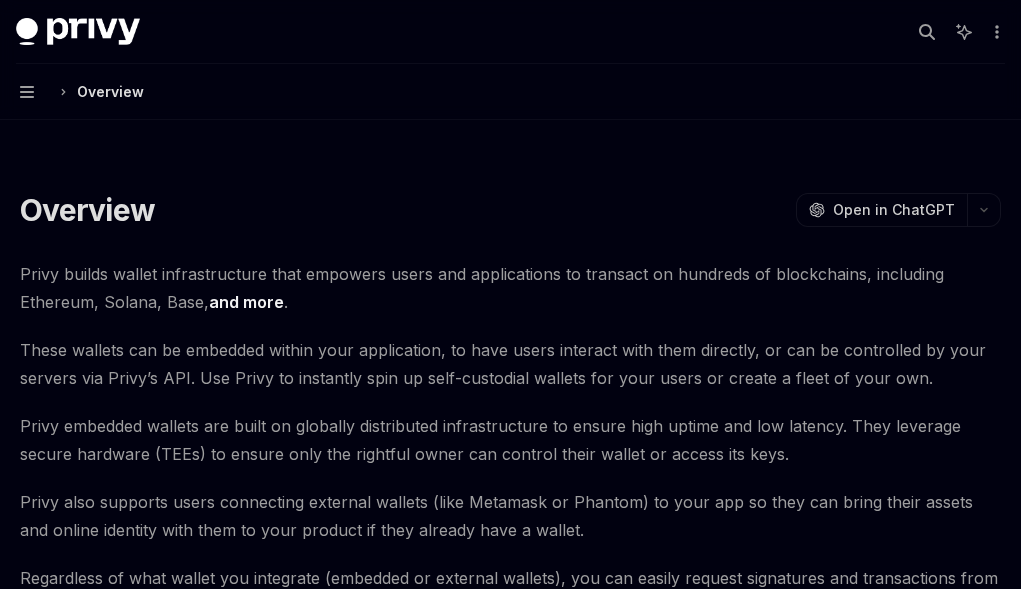 scroll, scrollTop: 277, scrollLeft: 0, axis: vertical 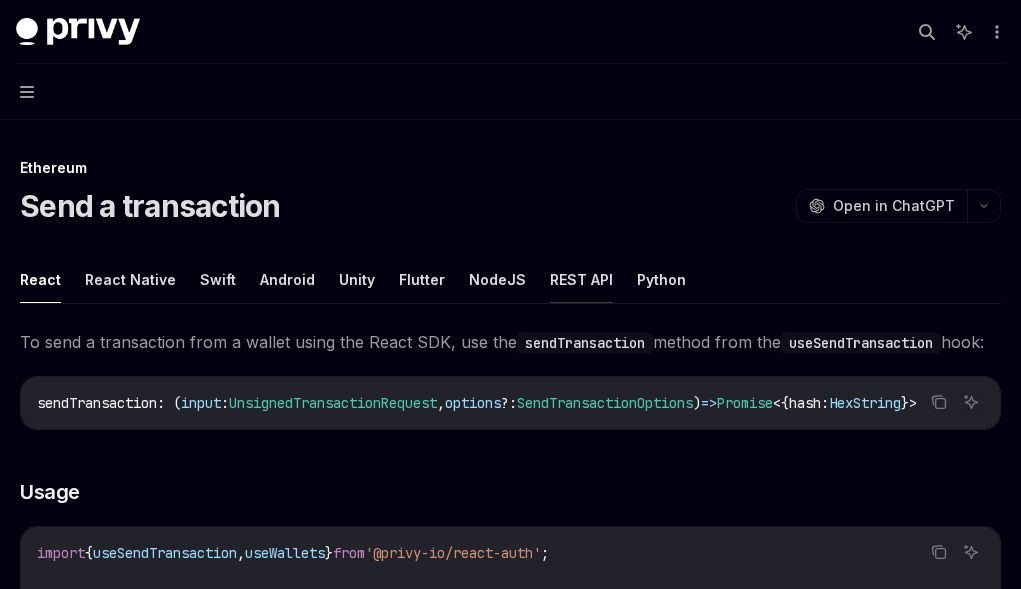 click on "REST API" at bounding box center (581, 279) 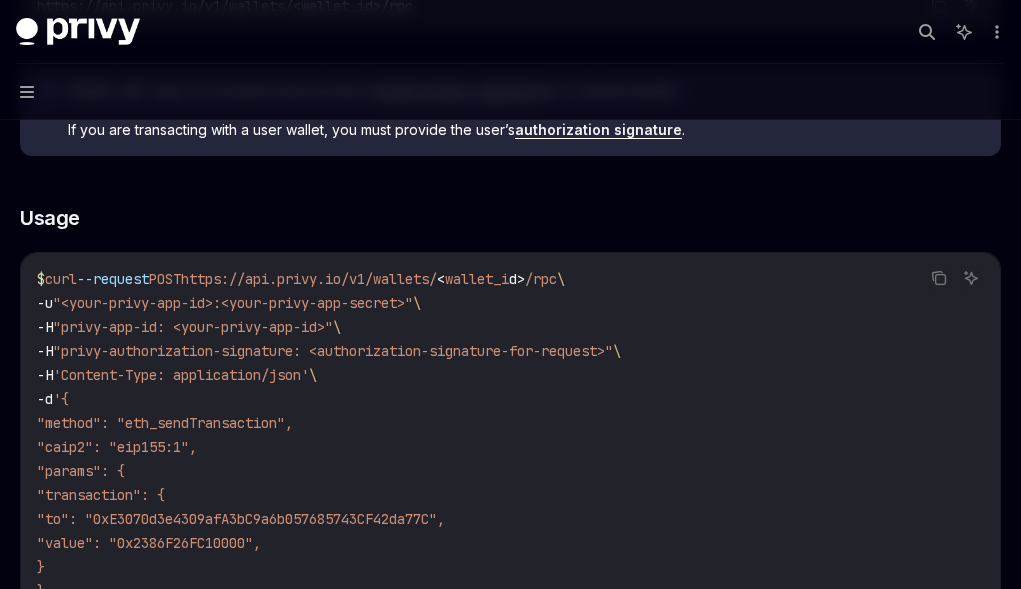 scroll, scrollTop: 432, scrollLeft: 0, axis: vertical 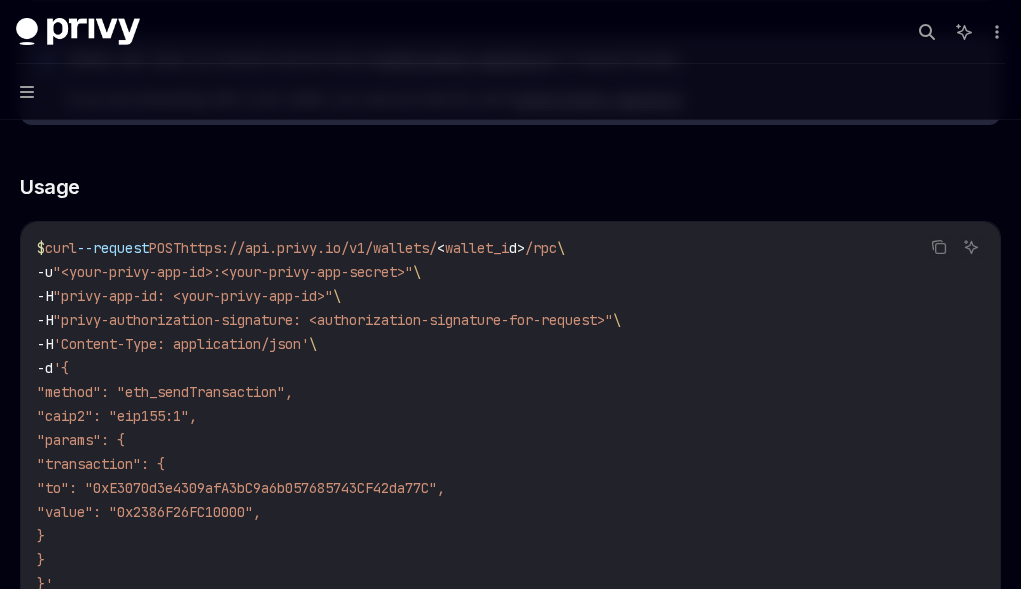 click on "authorization signature" at bounding box center [598, 99] 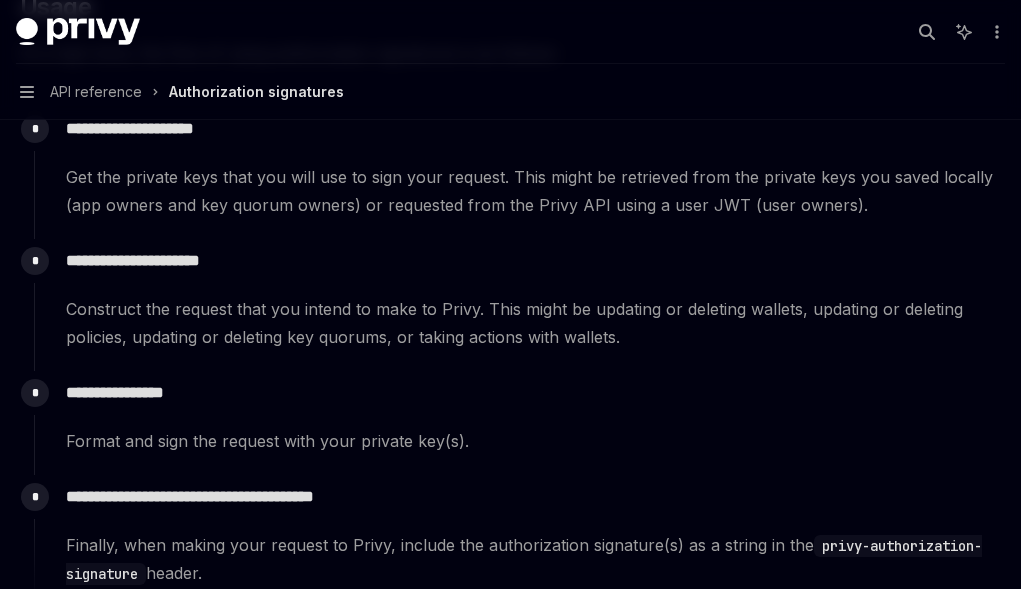 scroll, scrollTop: 2169, scrollLeft: 0, axis: vertical 